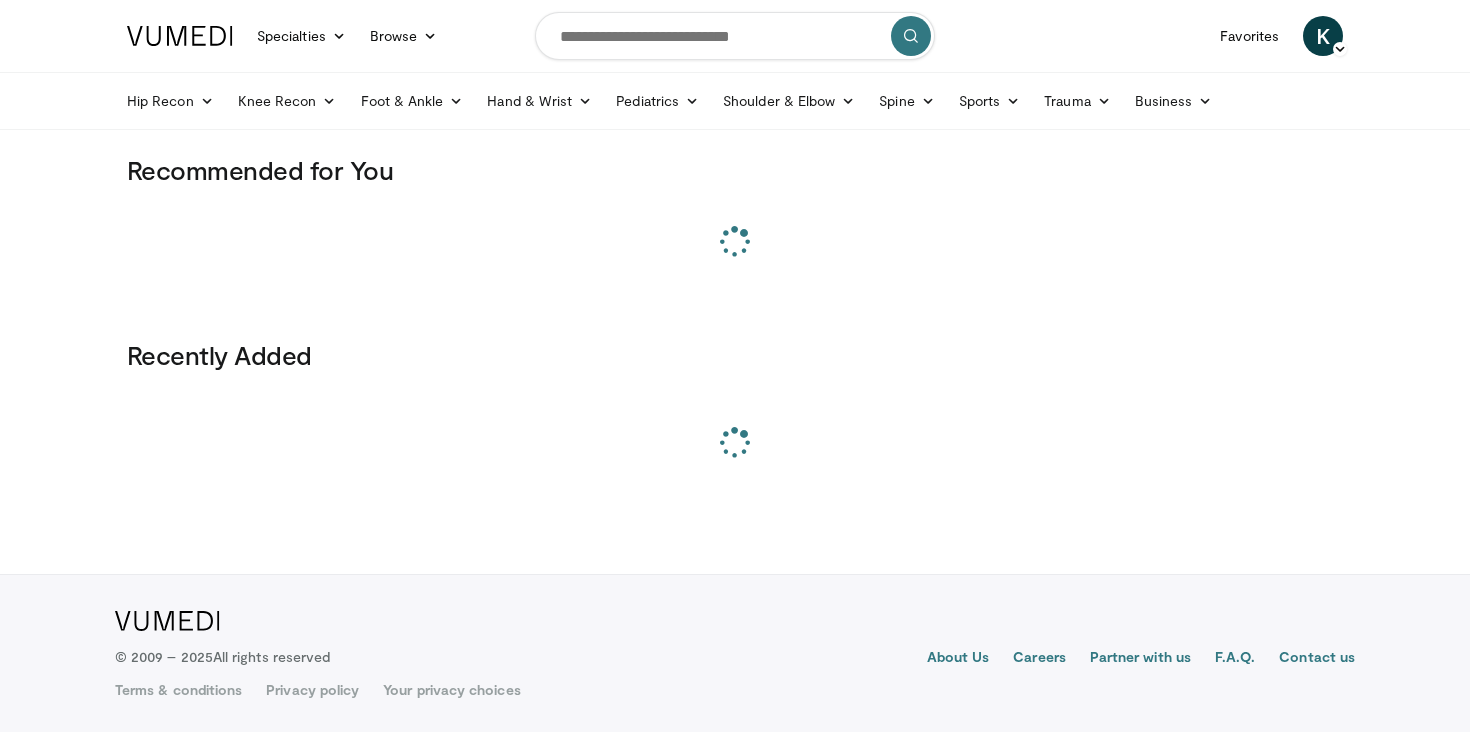 scroll, scrollTop: 0, scrollLeft: 0, axis: both 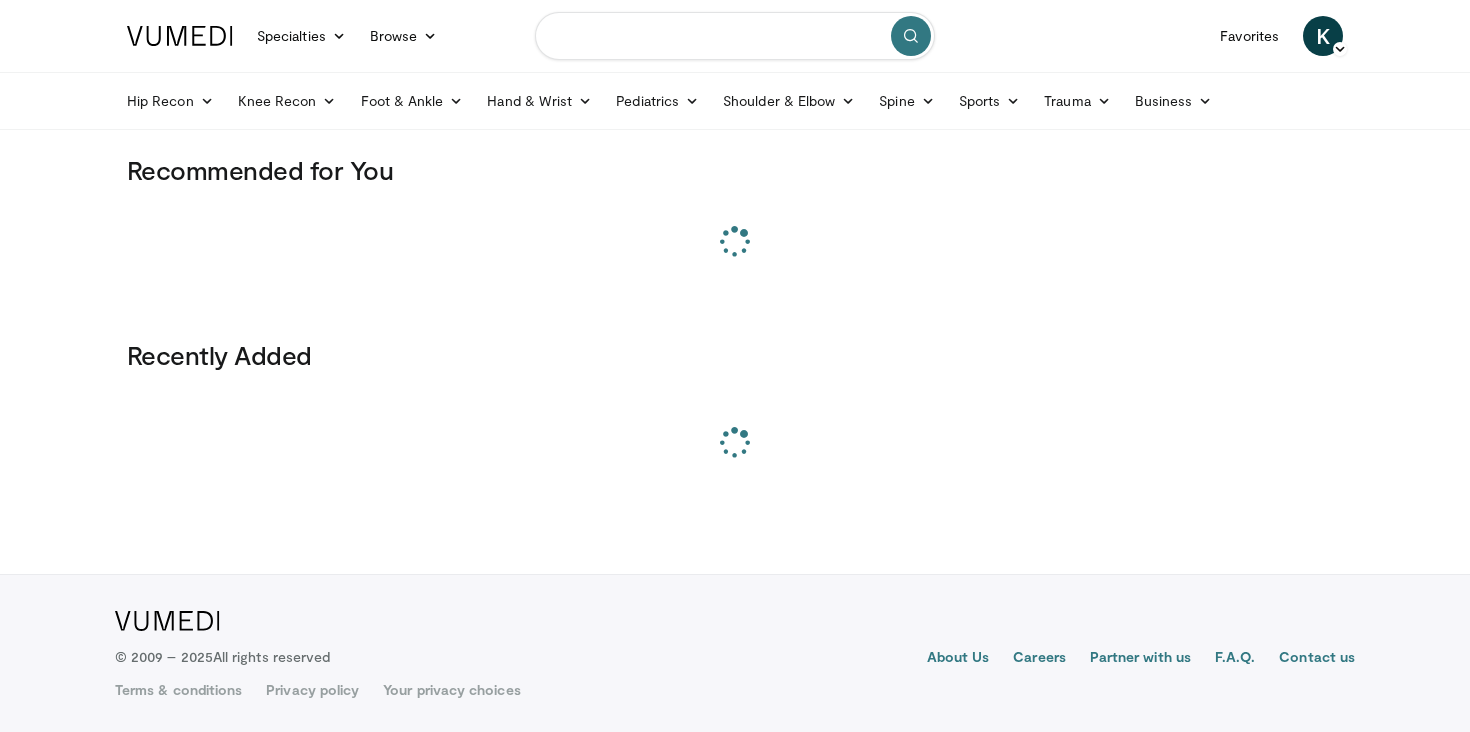 click at bounding box center (735, 36) 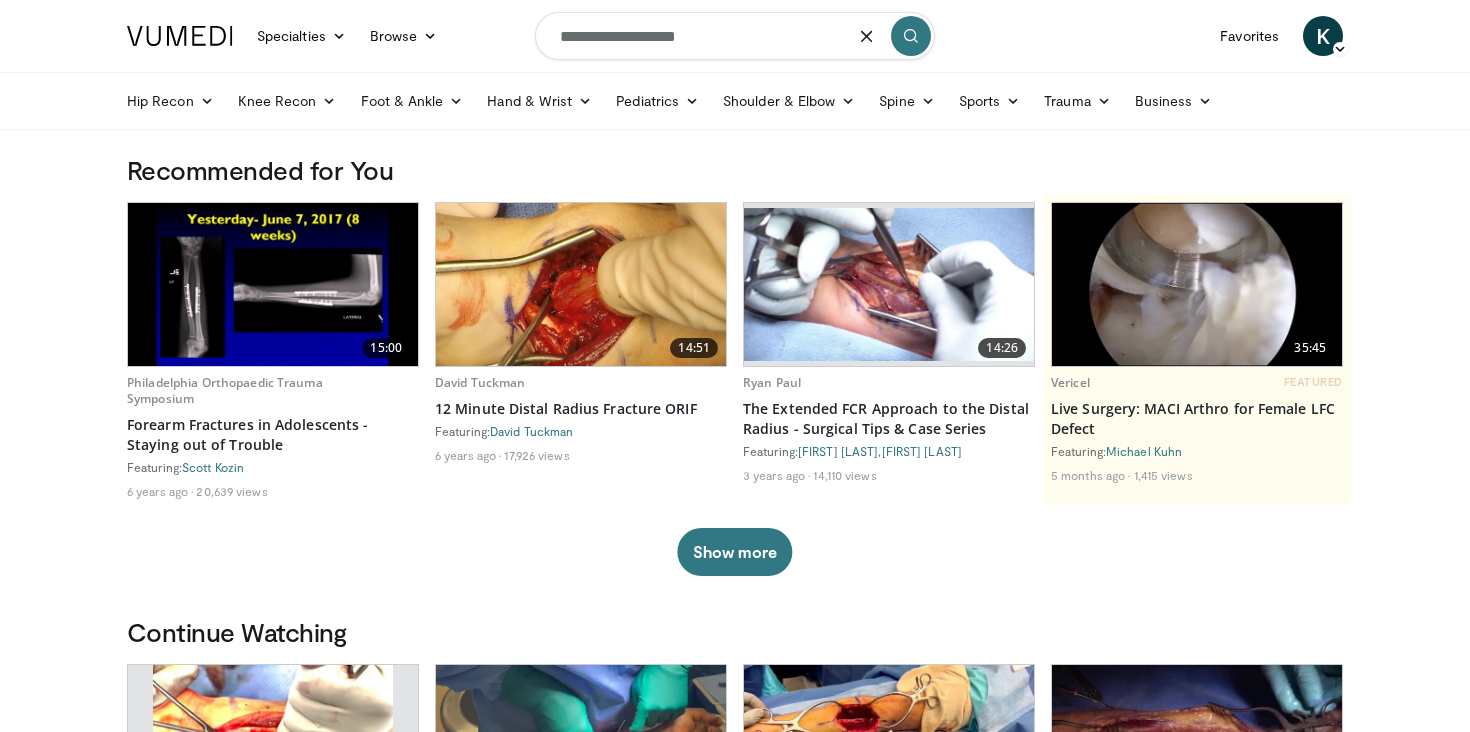 type on "**********" 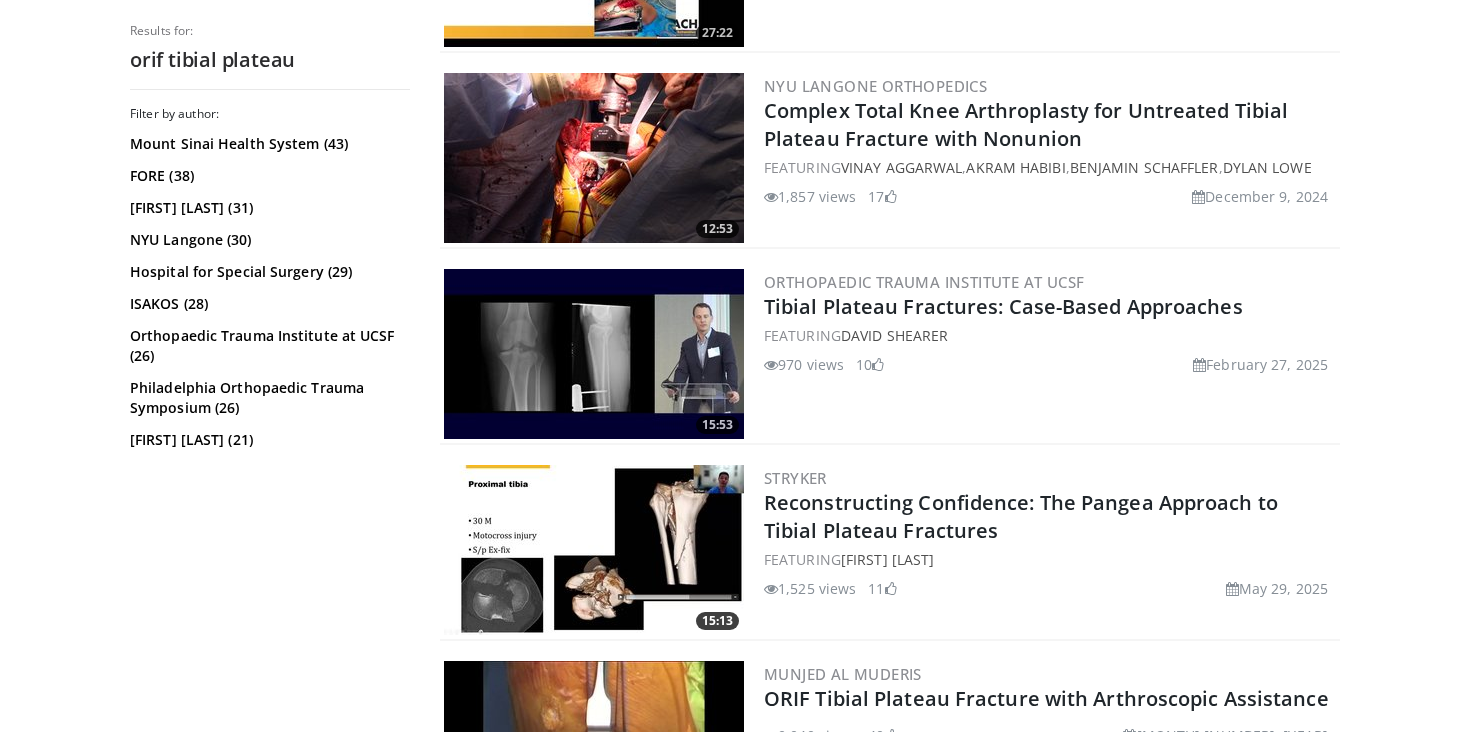 scroll, scrollTop: 742, scrollLeft: 0, axis: vertical 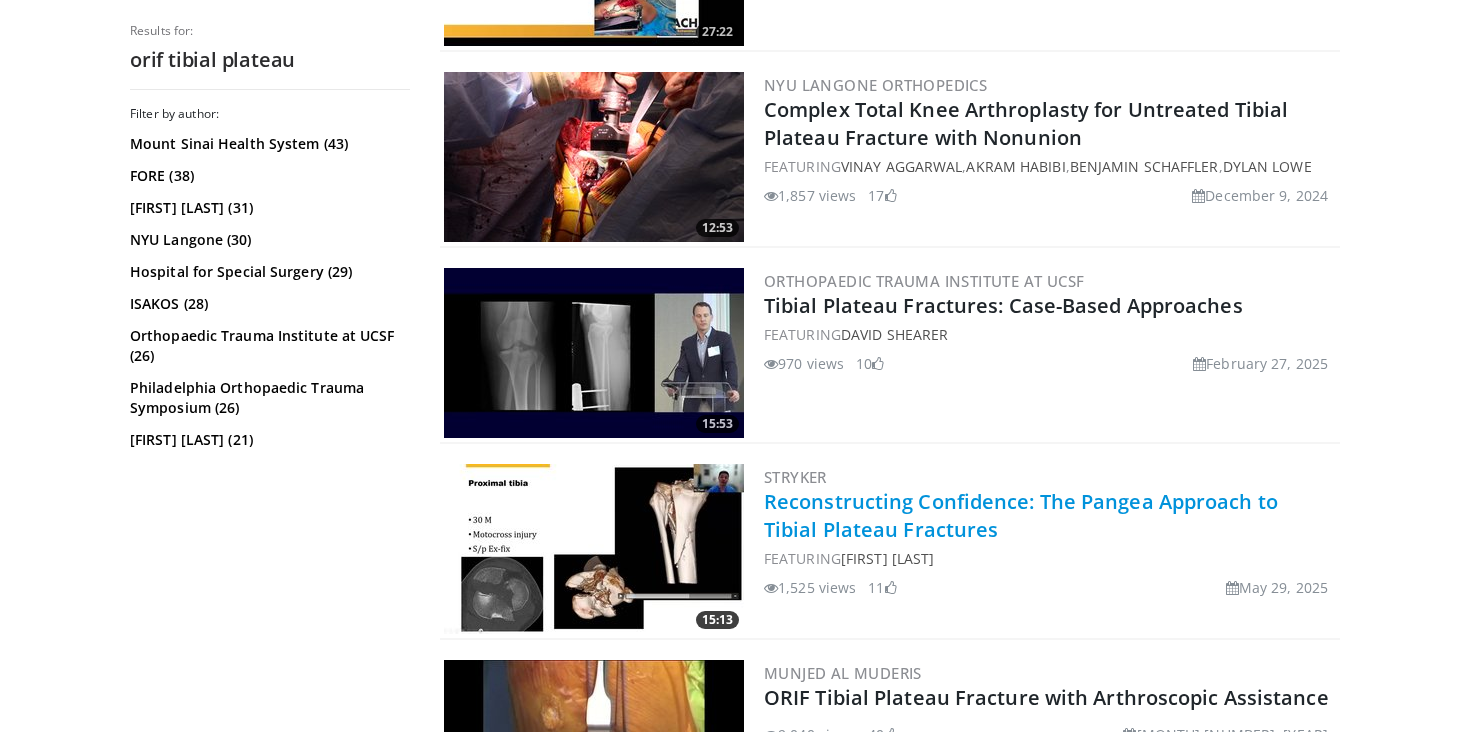 click on "Reconstructing Confidence: The Pangea Approach to Tibial Plateau Fractures" at bounding box center [1021, 515] 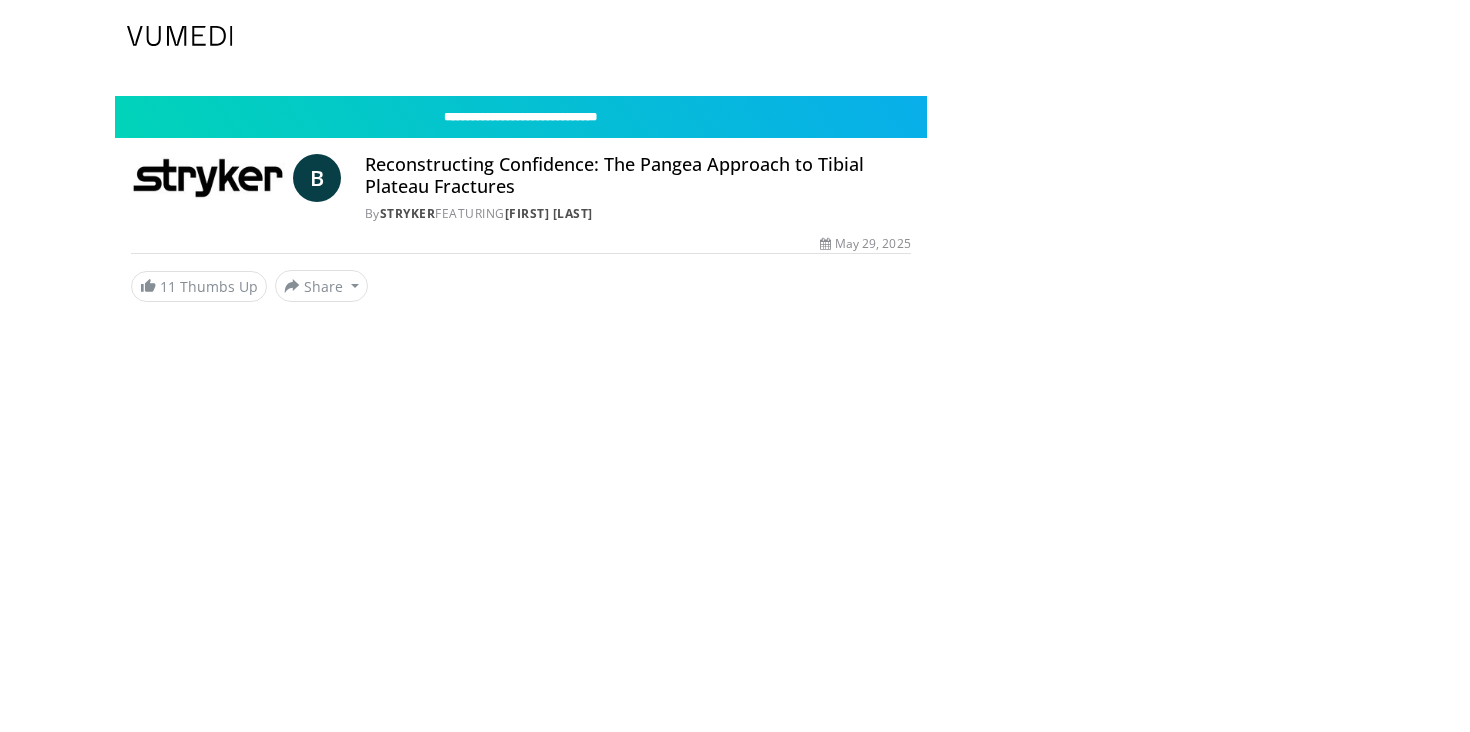 scroll, scrollTop: 0, scrollLeft: 0, axis: both 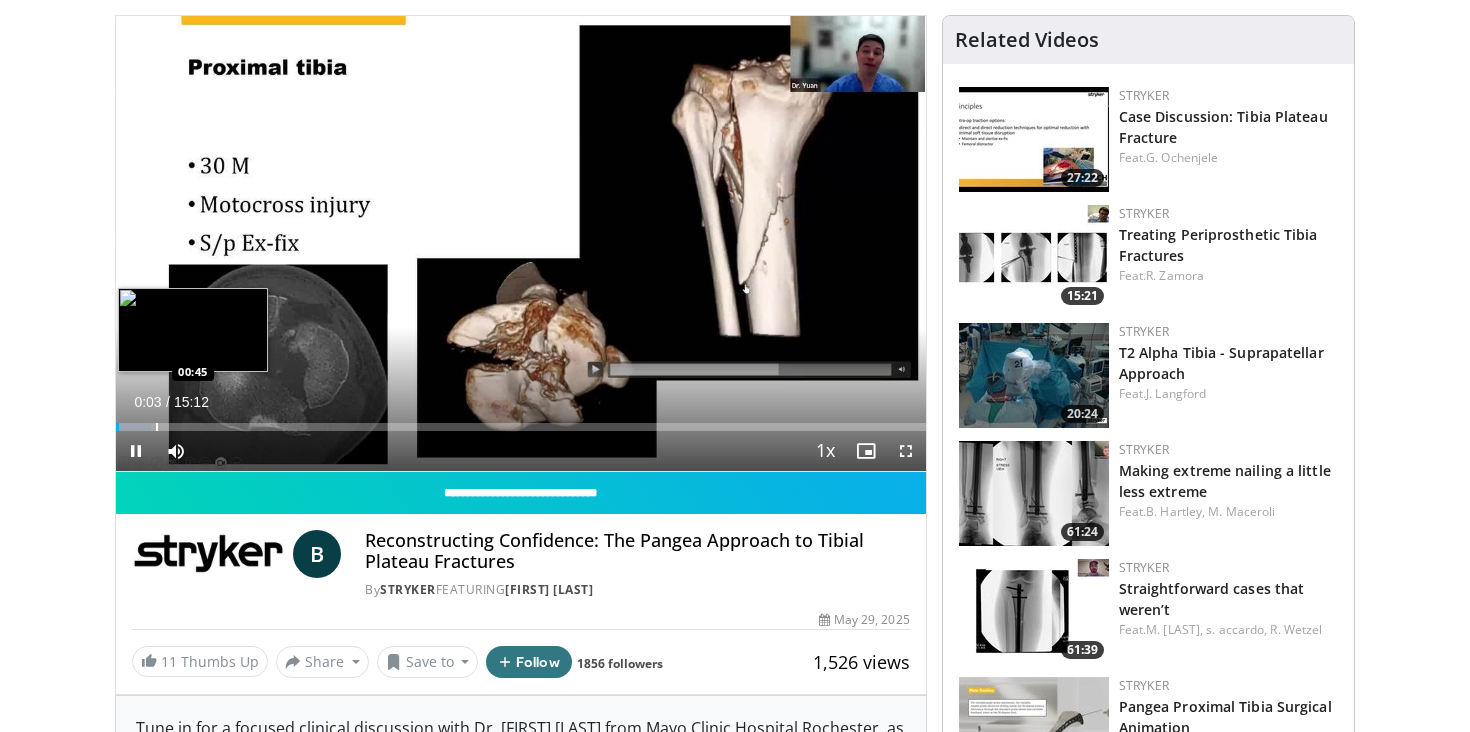 click on "Loaded :  4.37% 00:03 00:45" at bounding box center (521, 421) 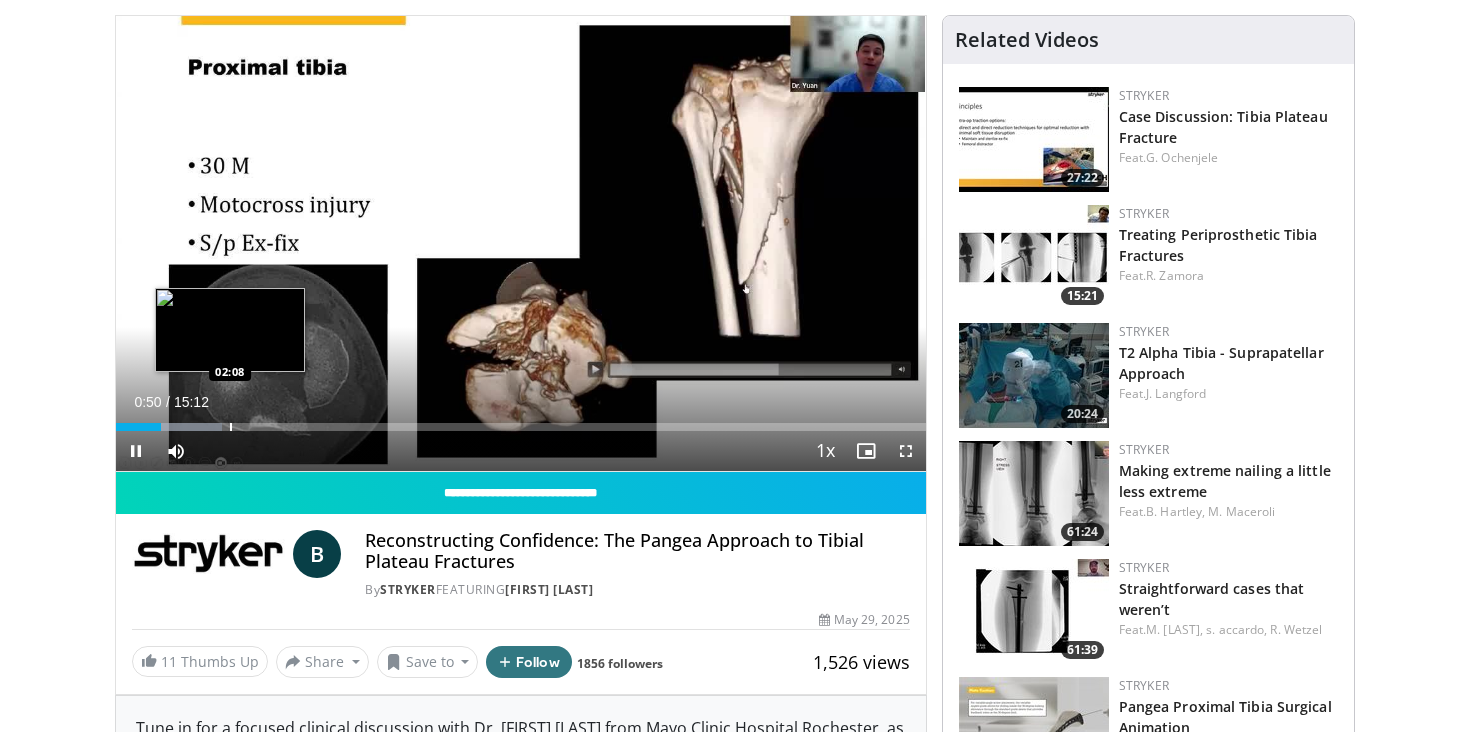 click at bounding box center (231, 427) 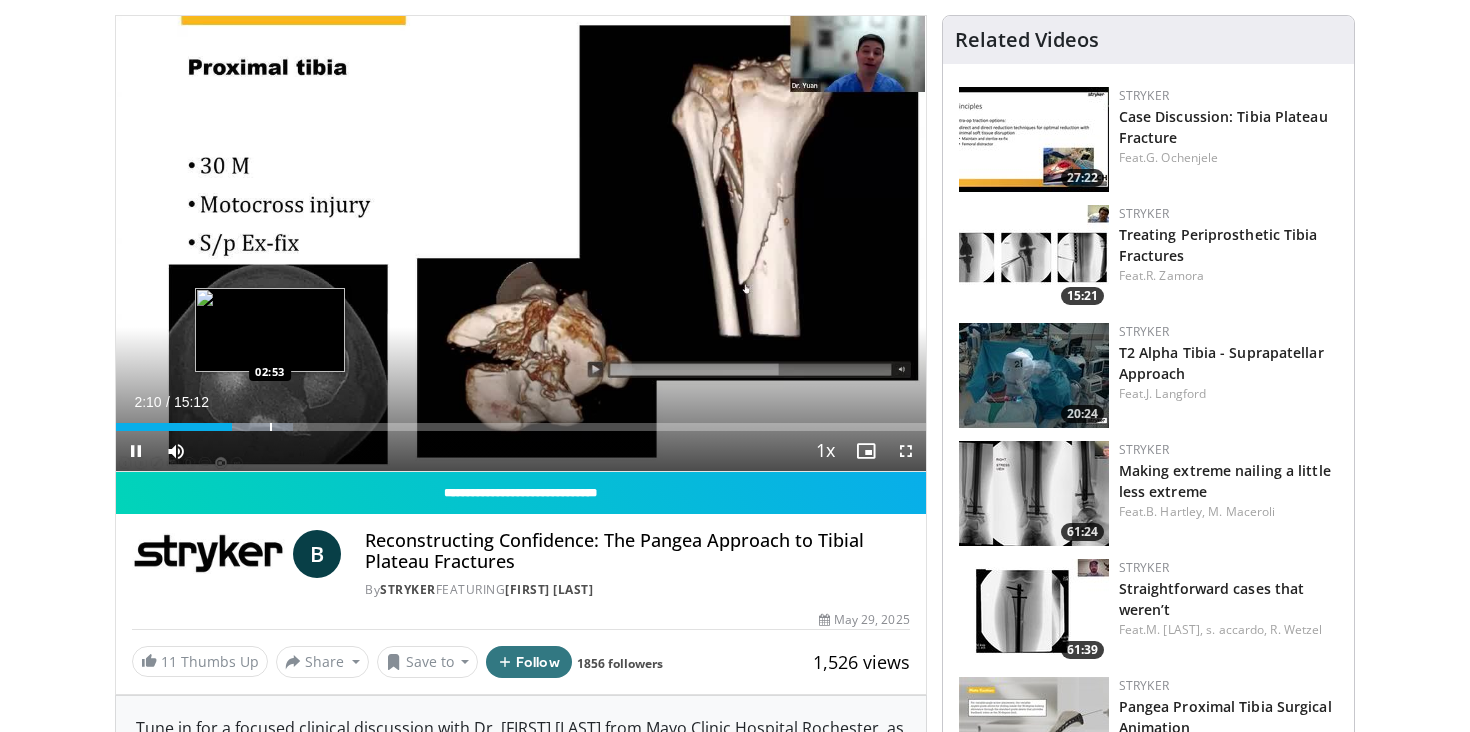 click at bounding box center [271, 427] 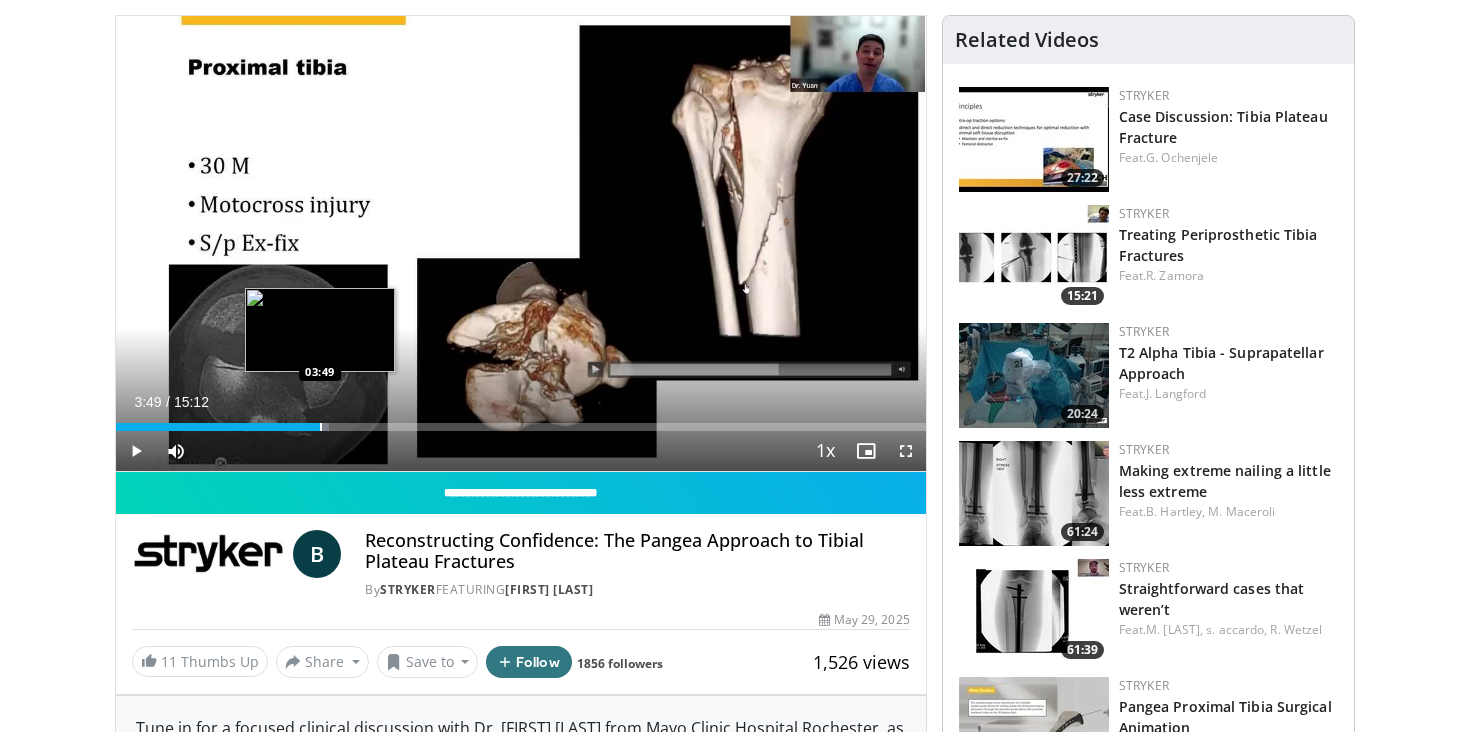 click at bounding box center (321, 427) 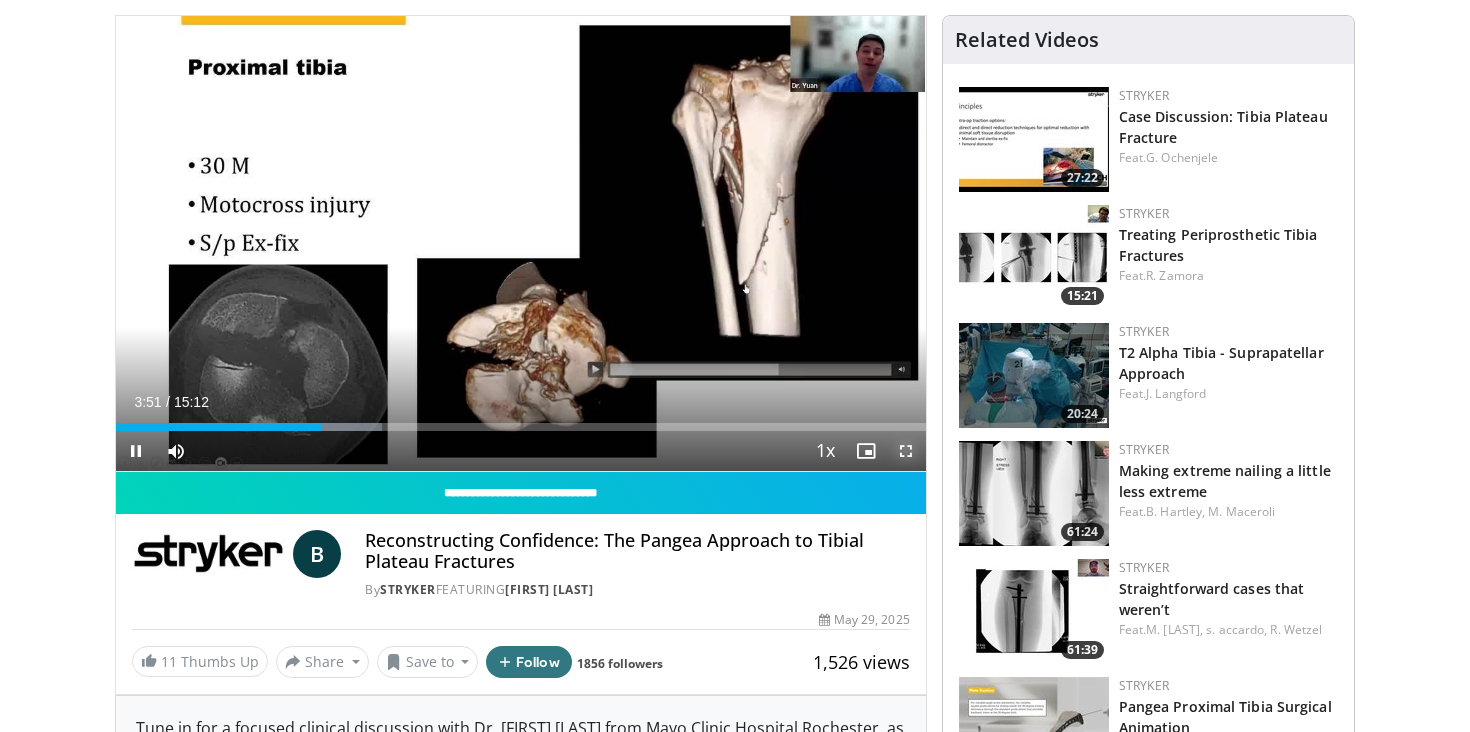 click at bounding box center [906, 451] 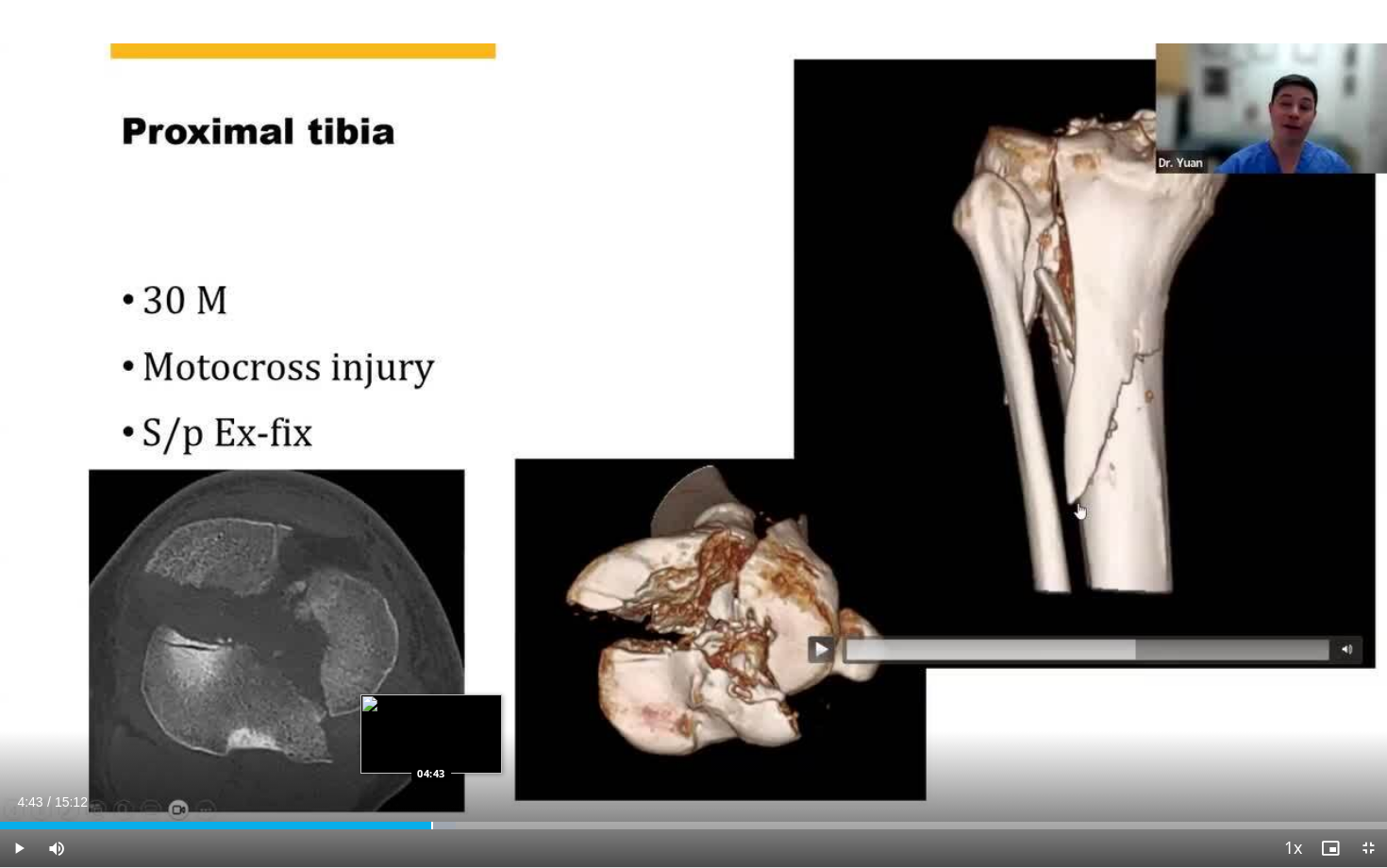 click at bounding box center (432, 826) 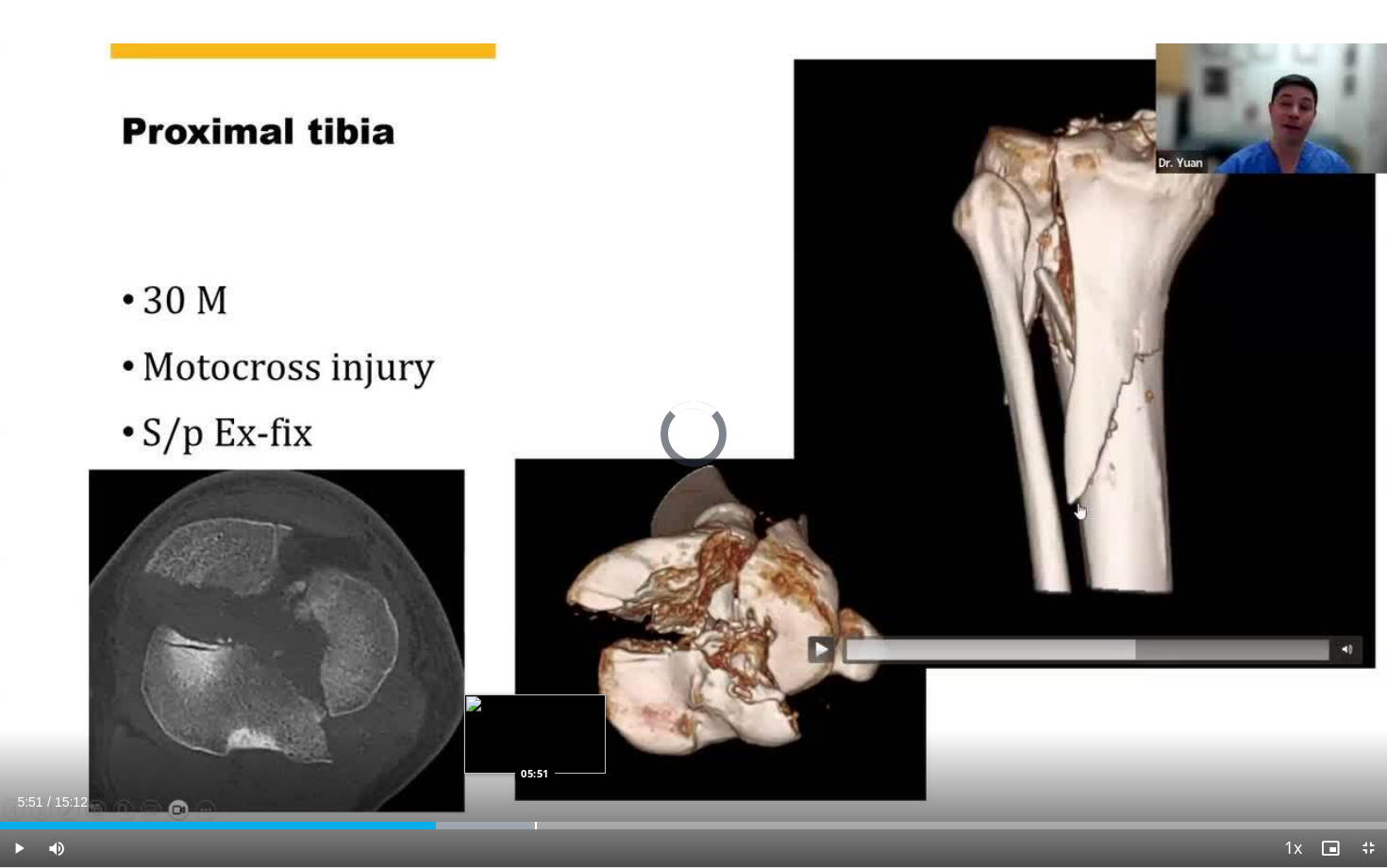 click at bounding box center [536, 826] 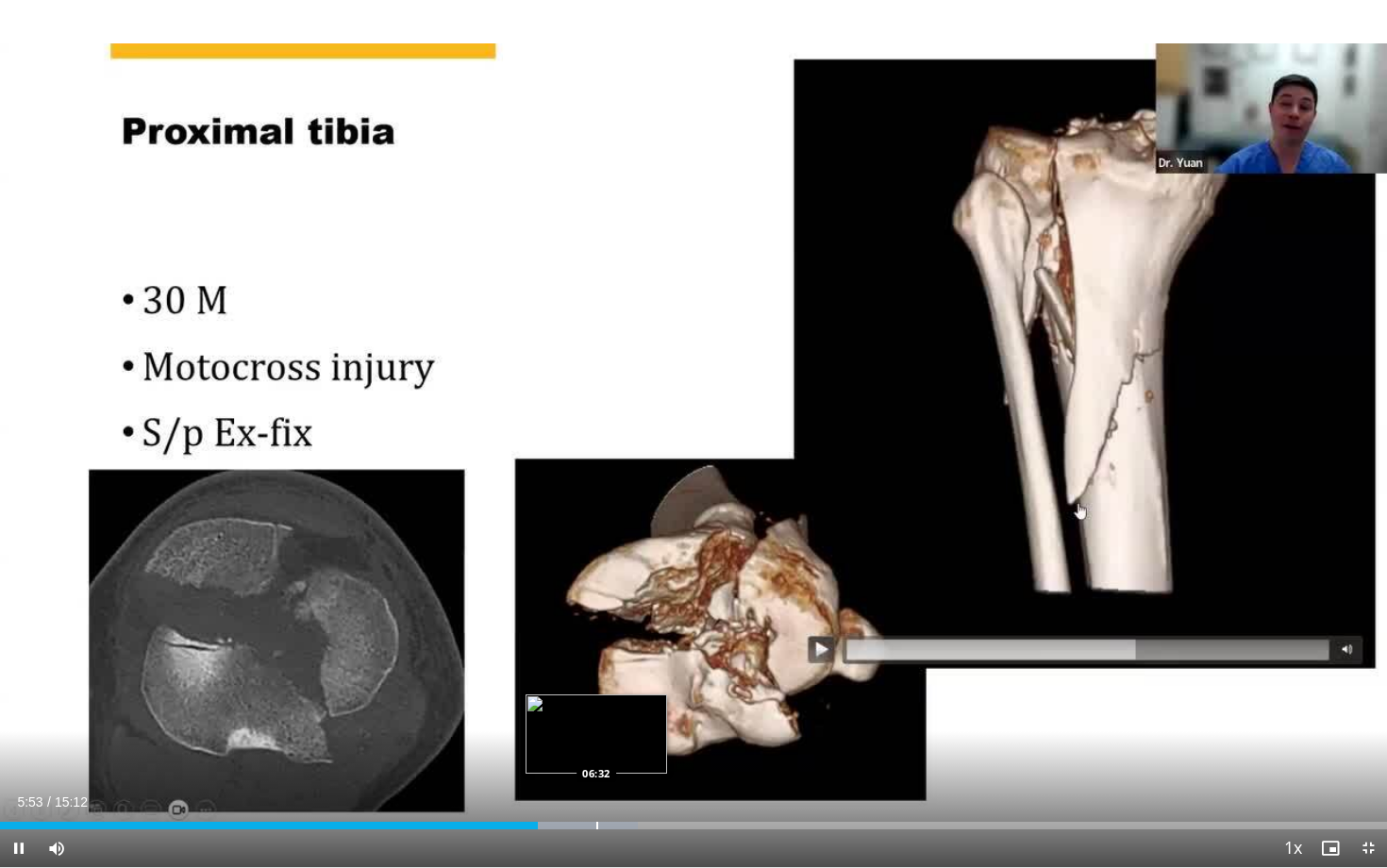 click on "**********" at bounding box center (694, 434) 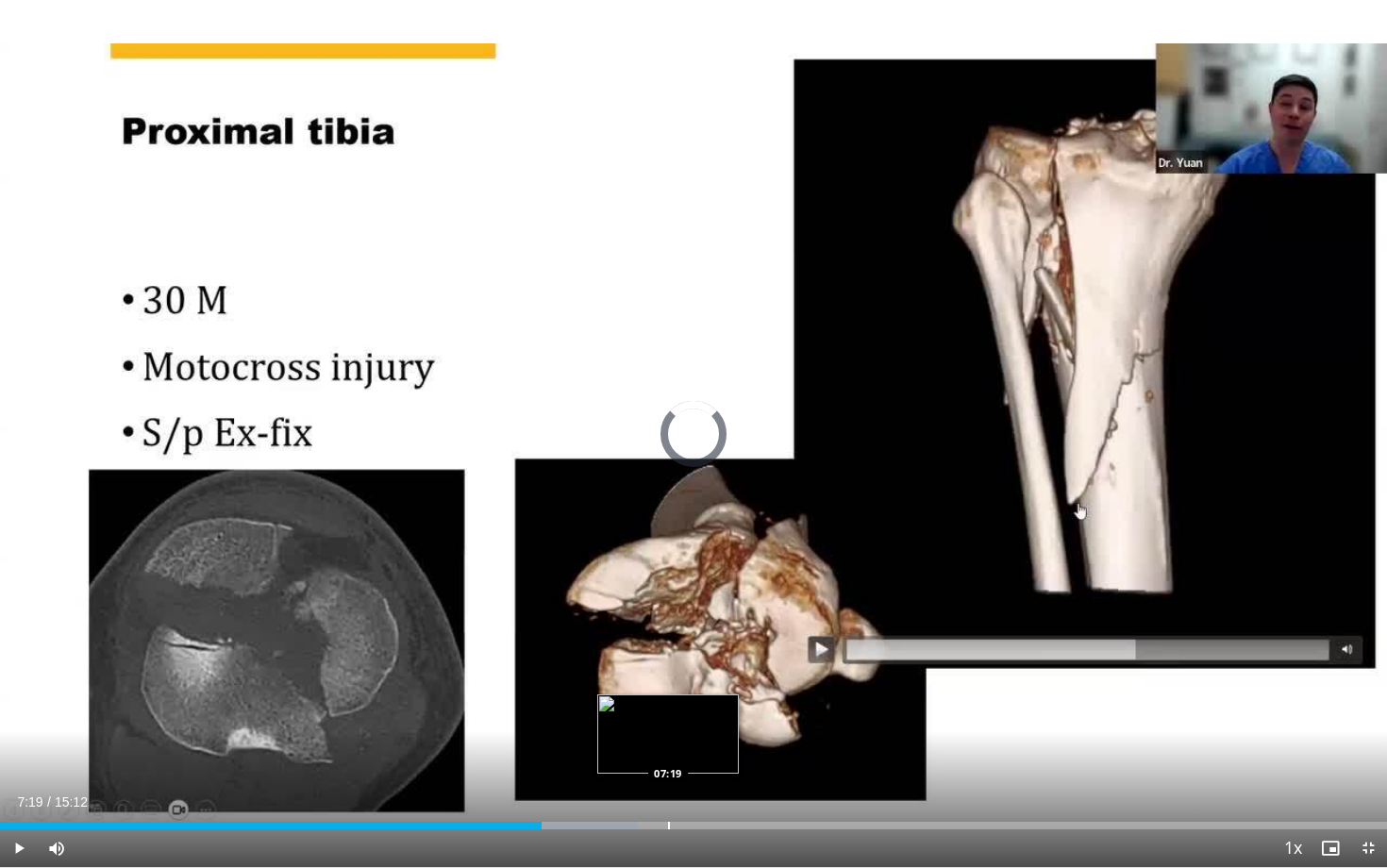 click at bounding box center [669, 826] 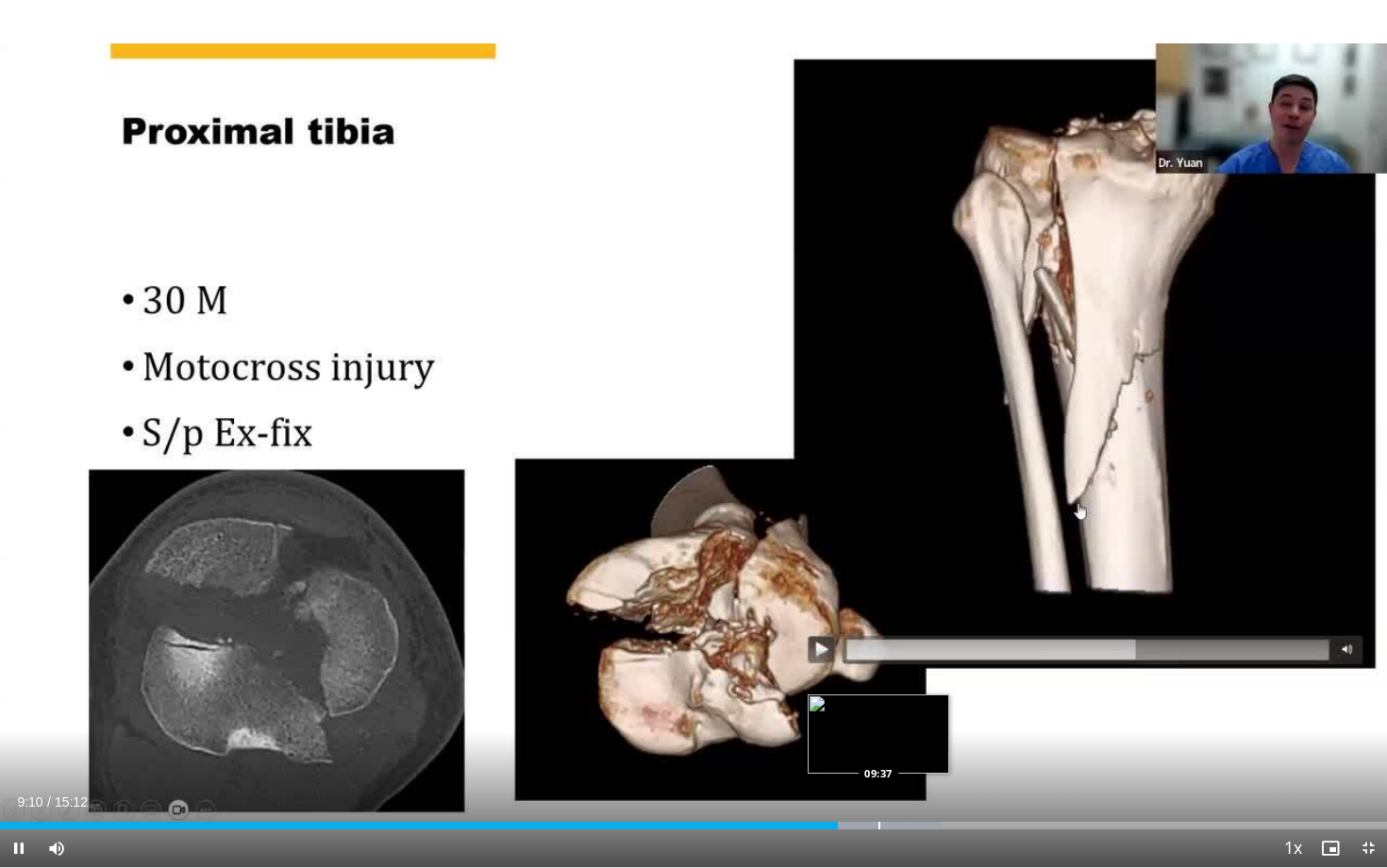 click at bounding box center (879, 826) 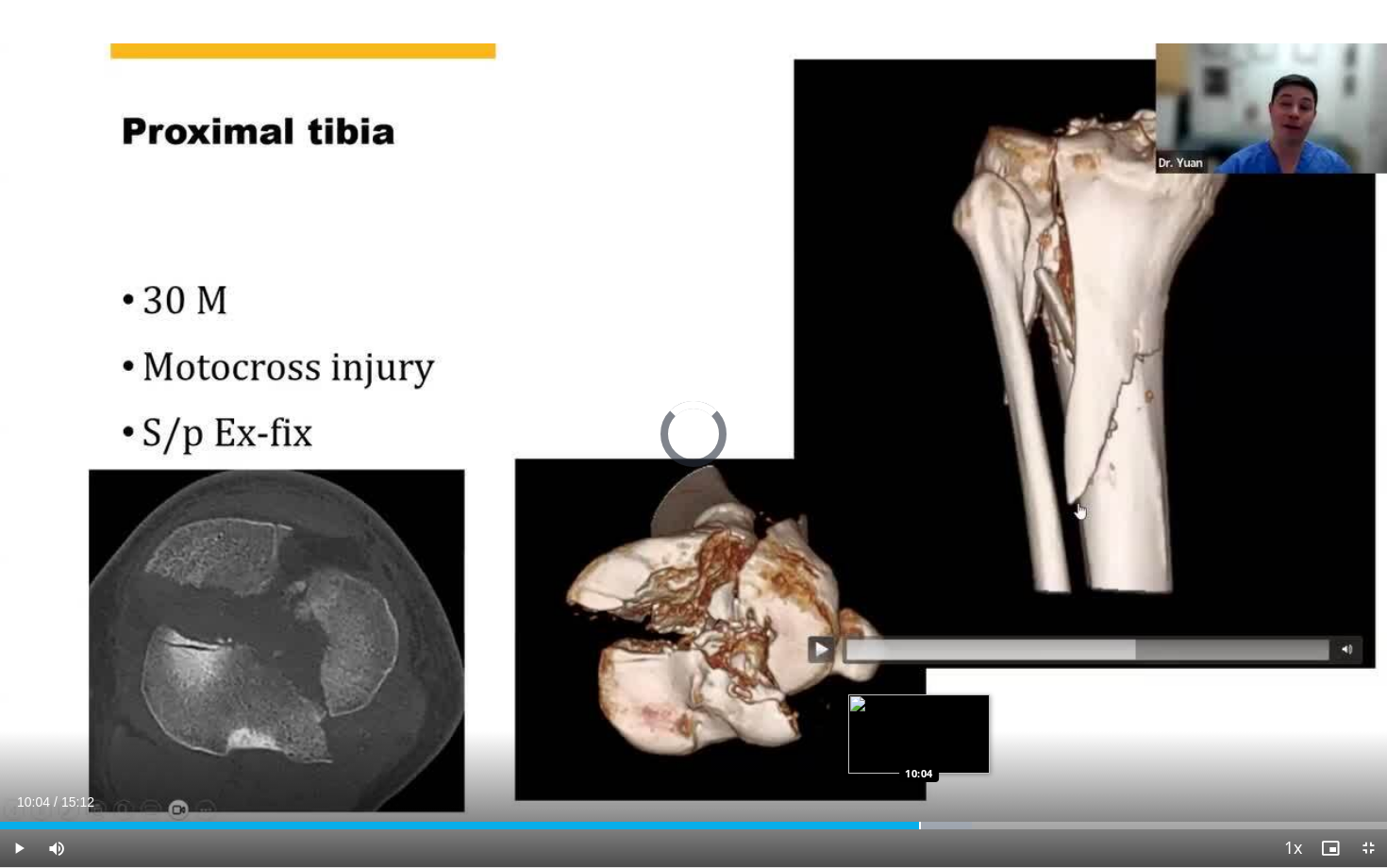 click at bounding box center (920, 826) 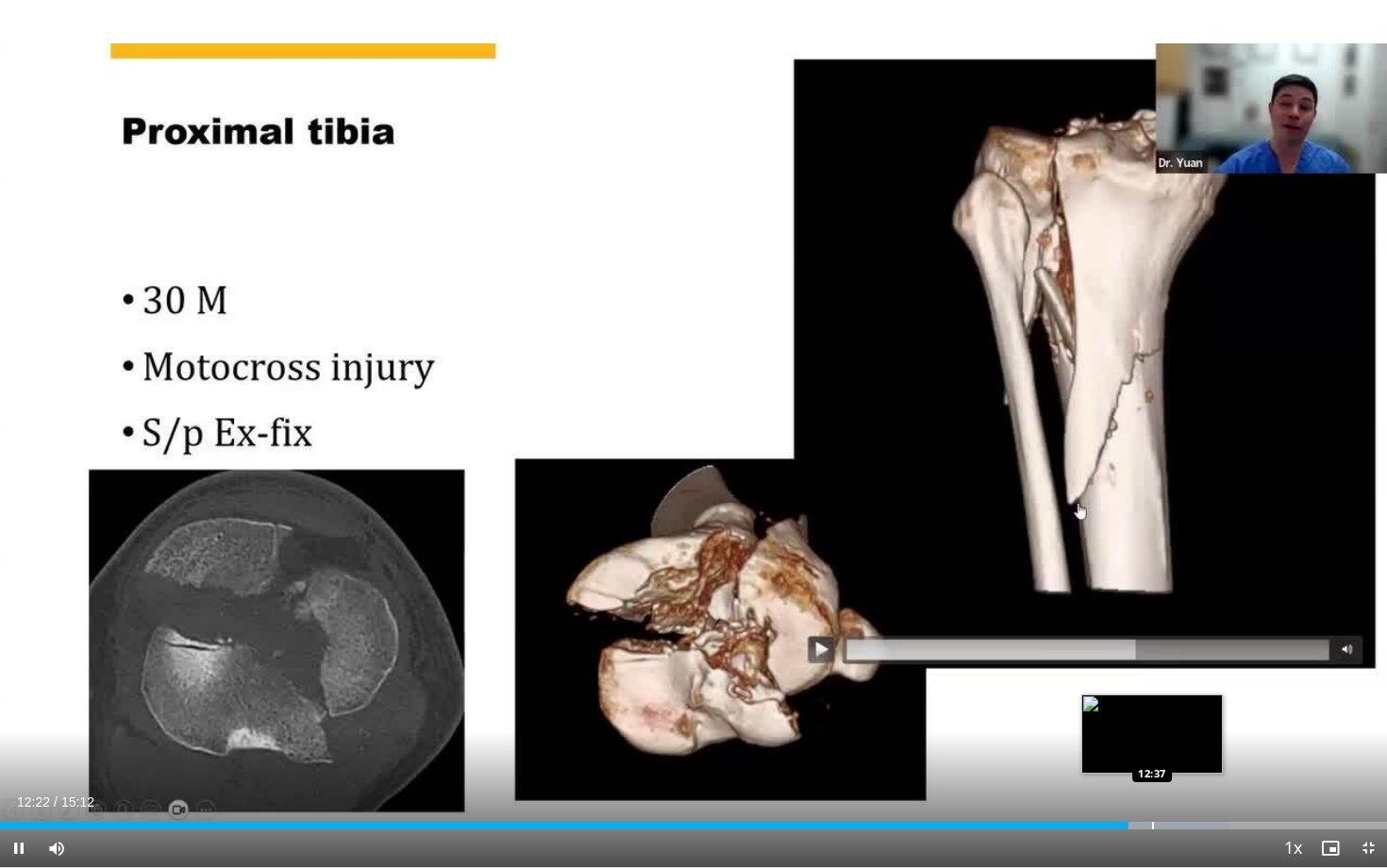 click at bounding box center [1153, 826] 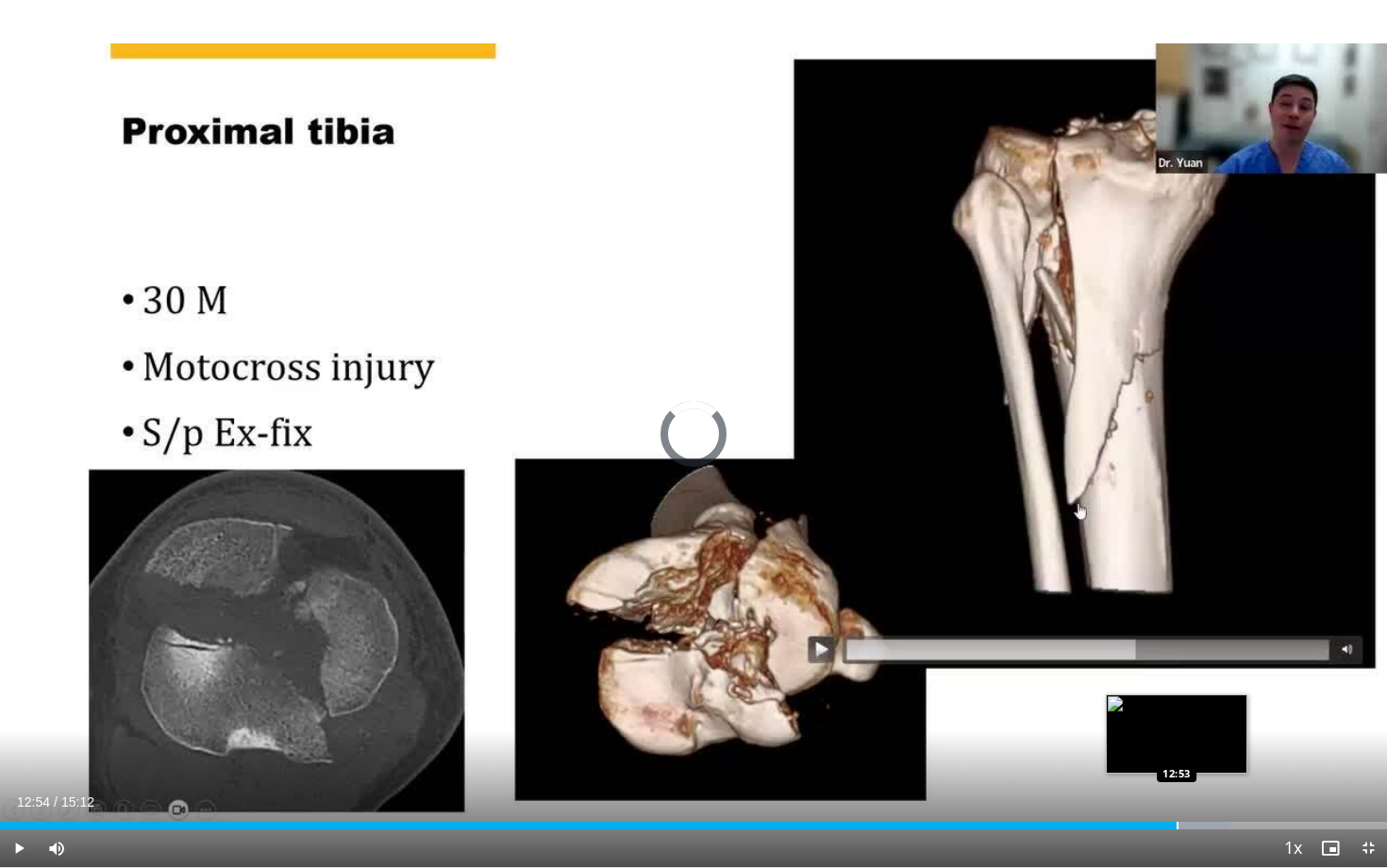 click at bounding box center [1178, 826] 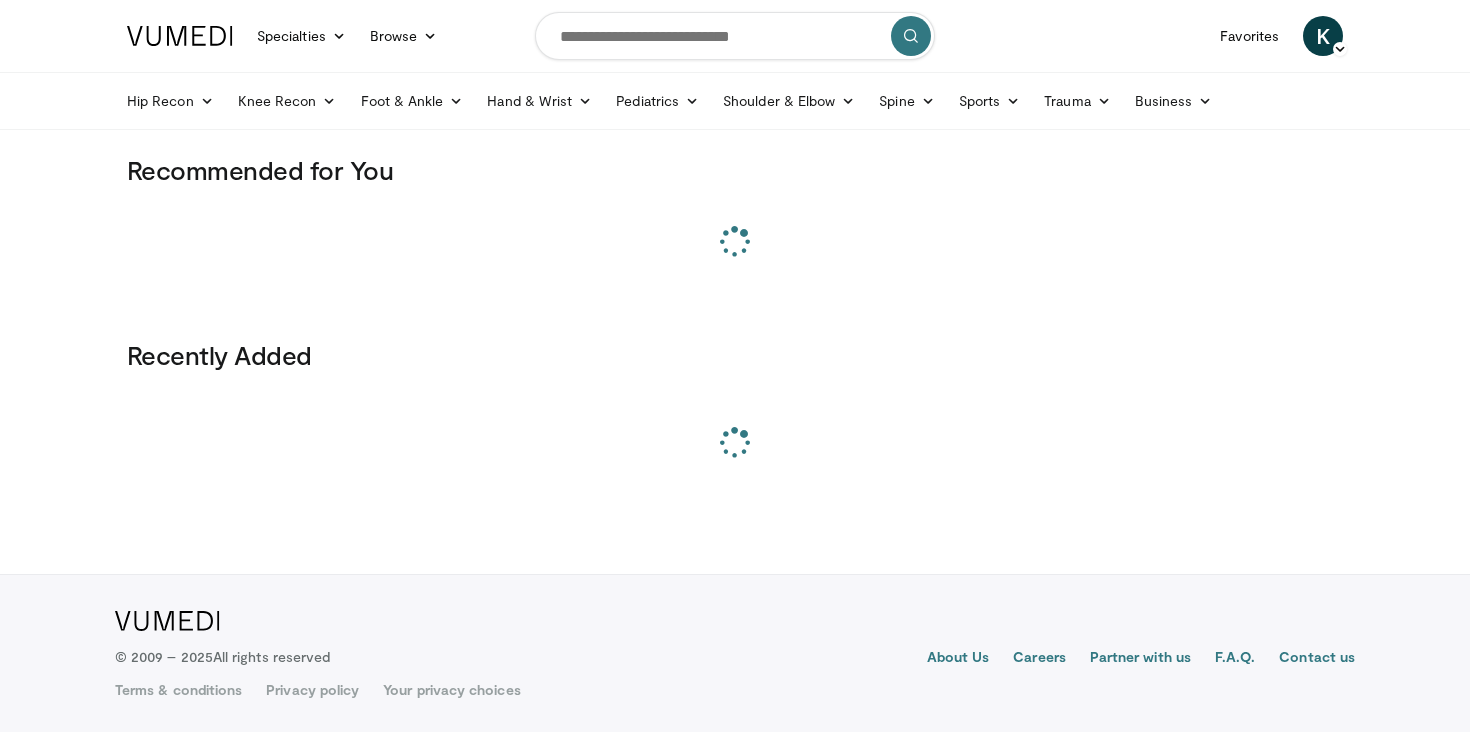 scroll, scrollTop: 0, scrollLeft: 0, axis: both 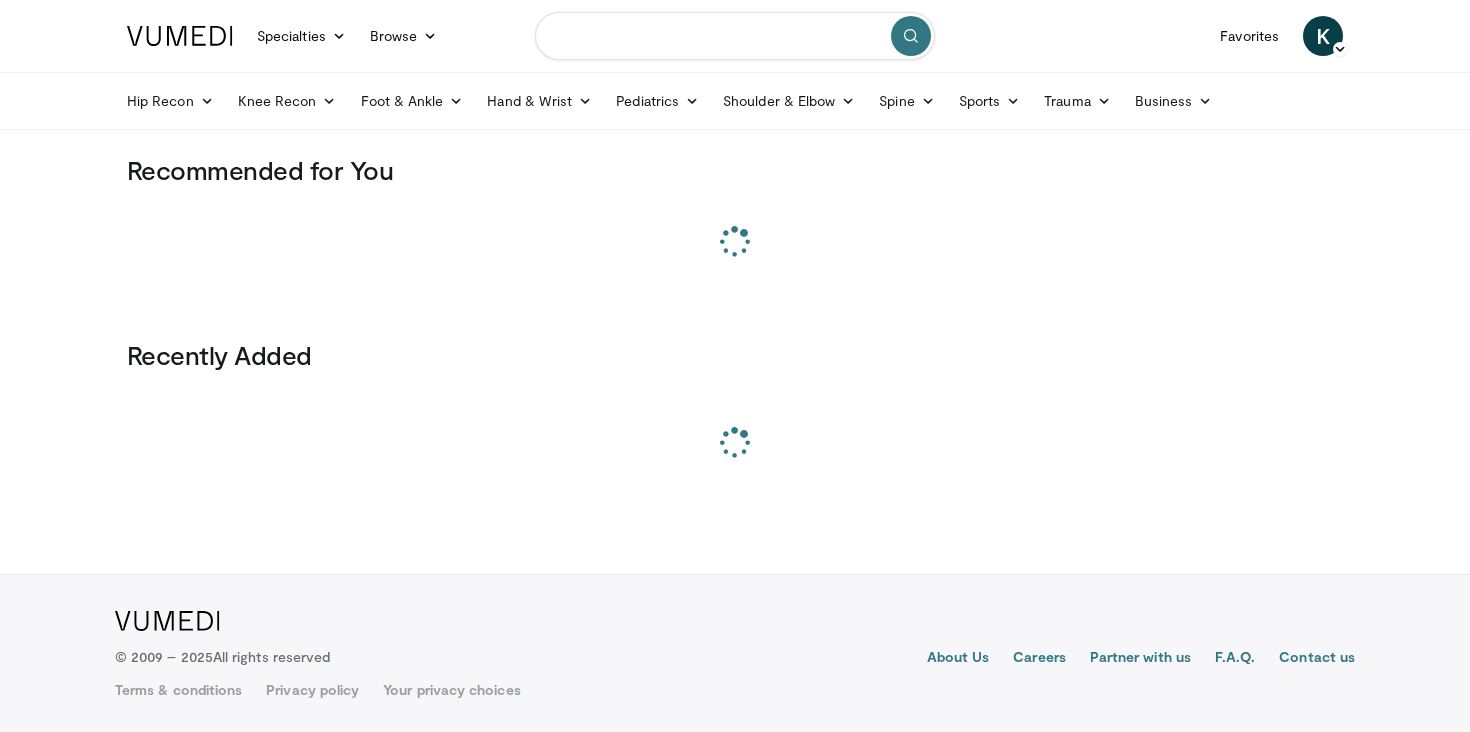 click at bounding box center [735, 36] 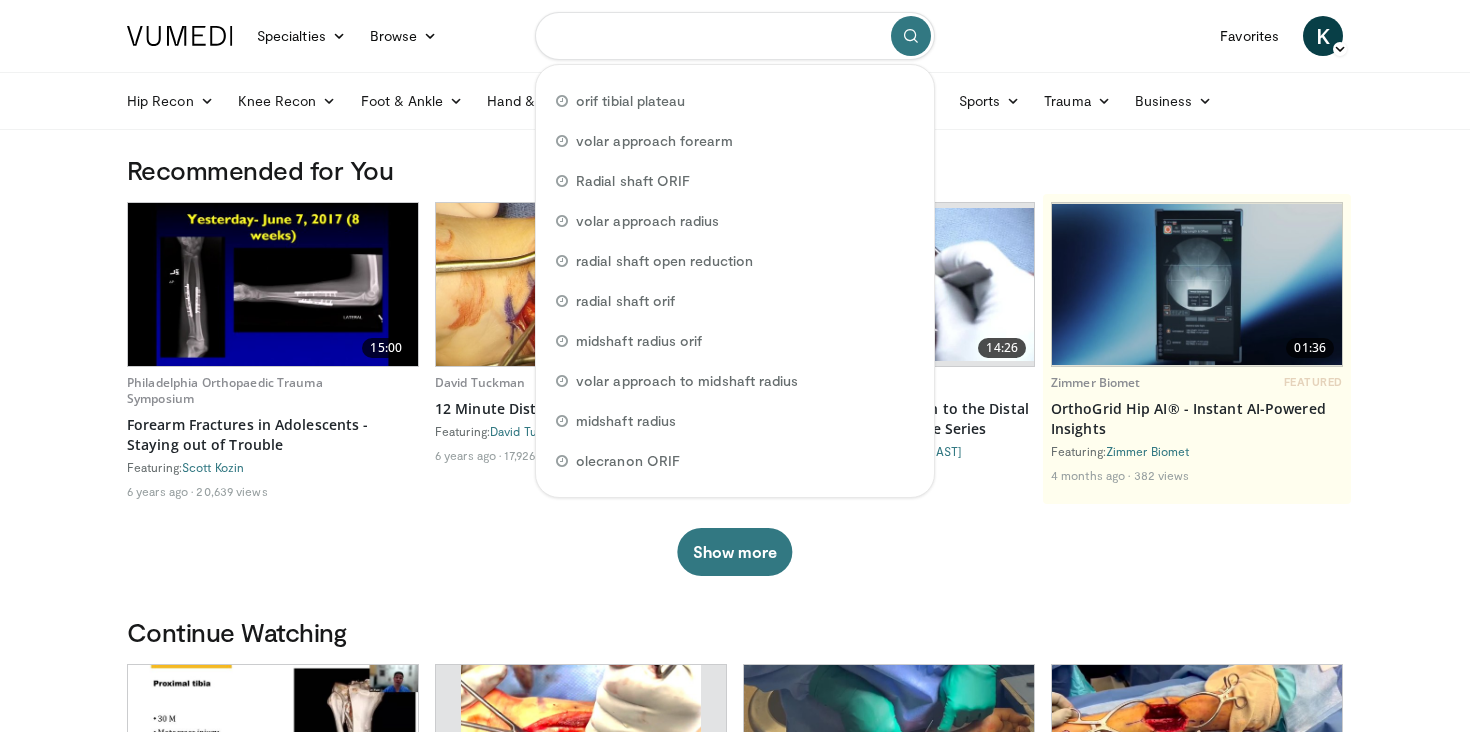 type on "*" 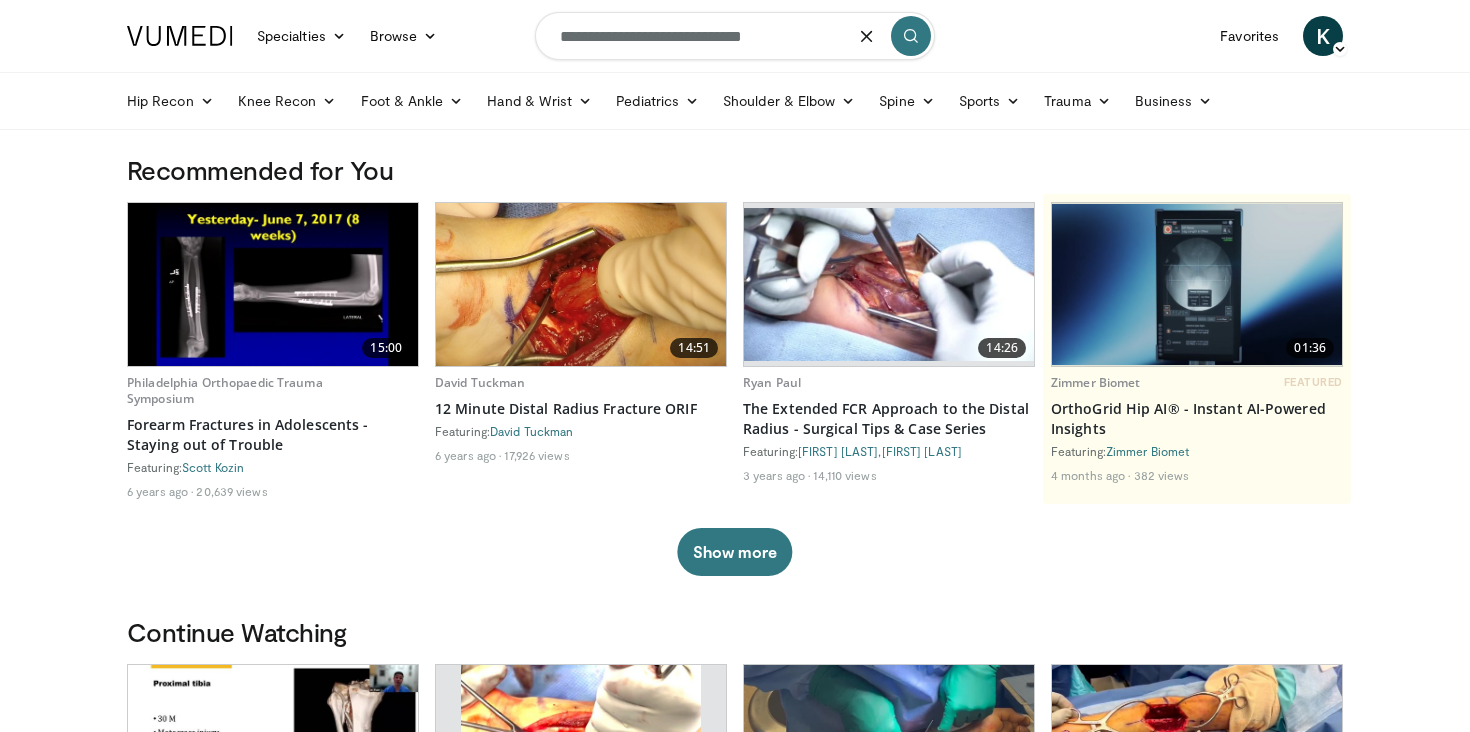 type on "**********" 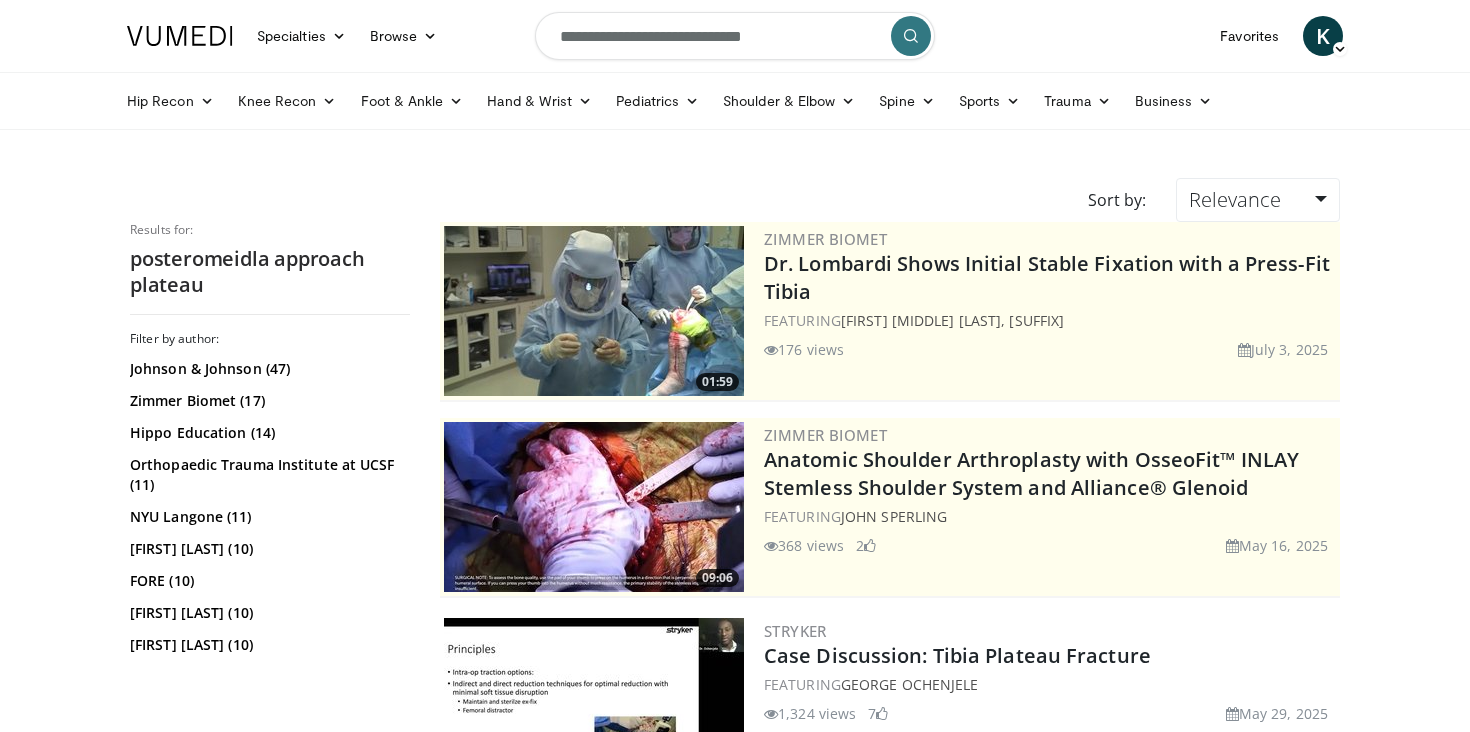 scroll, scrollTop: 0, scrollLeft: 0, axis: both 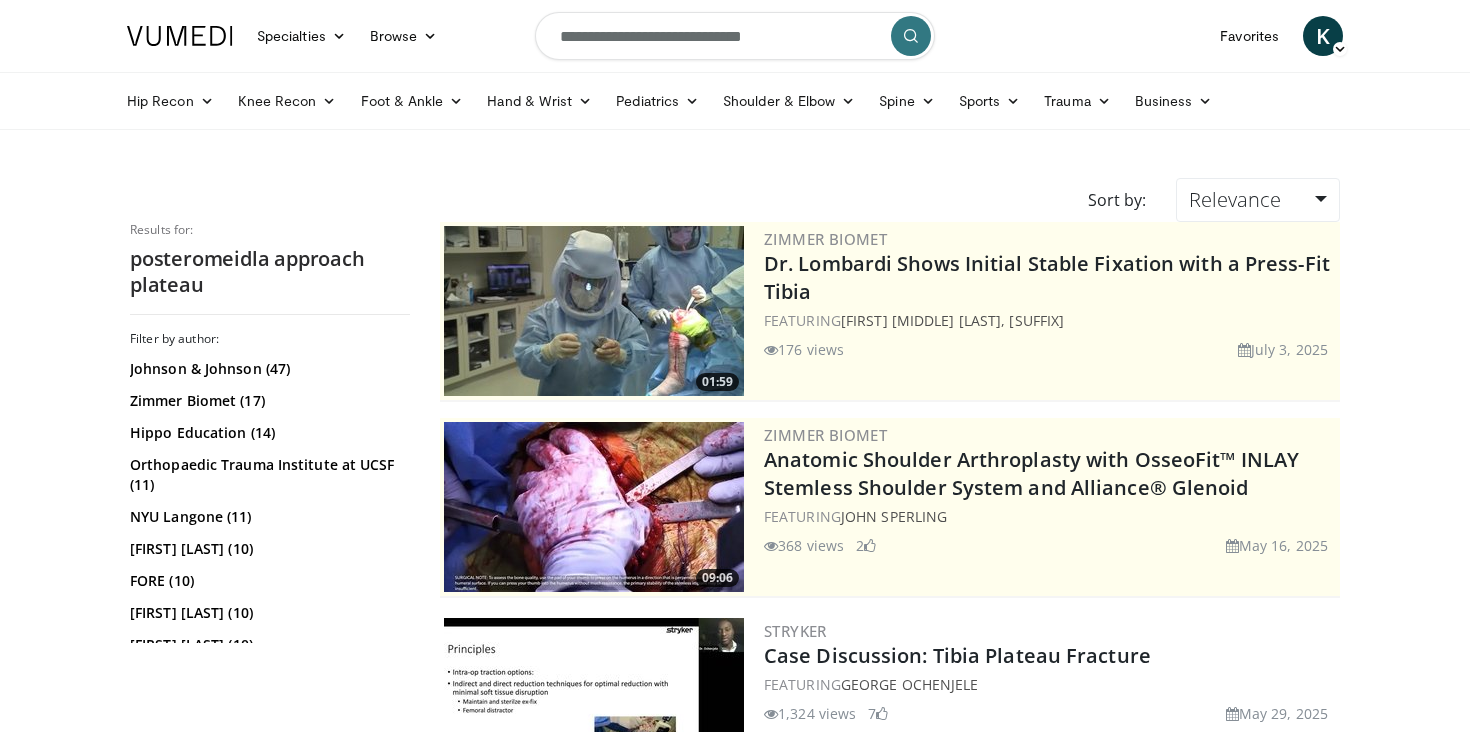 click on "**********" at bounding box center (735, 36) 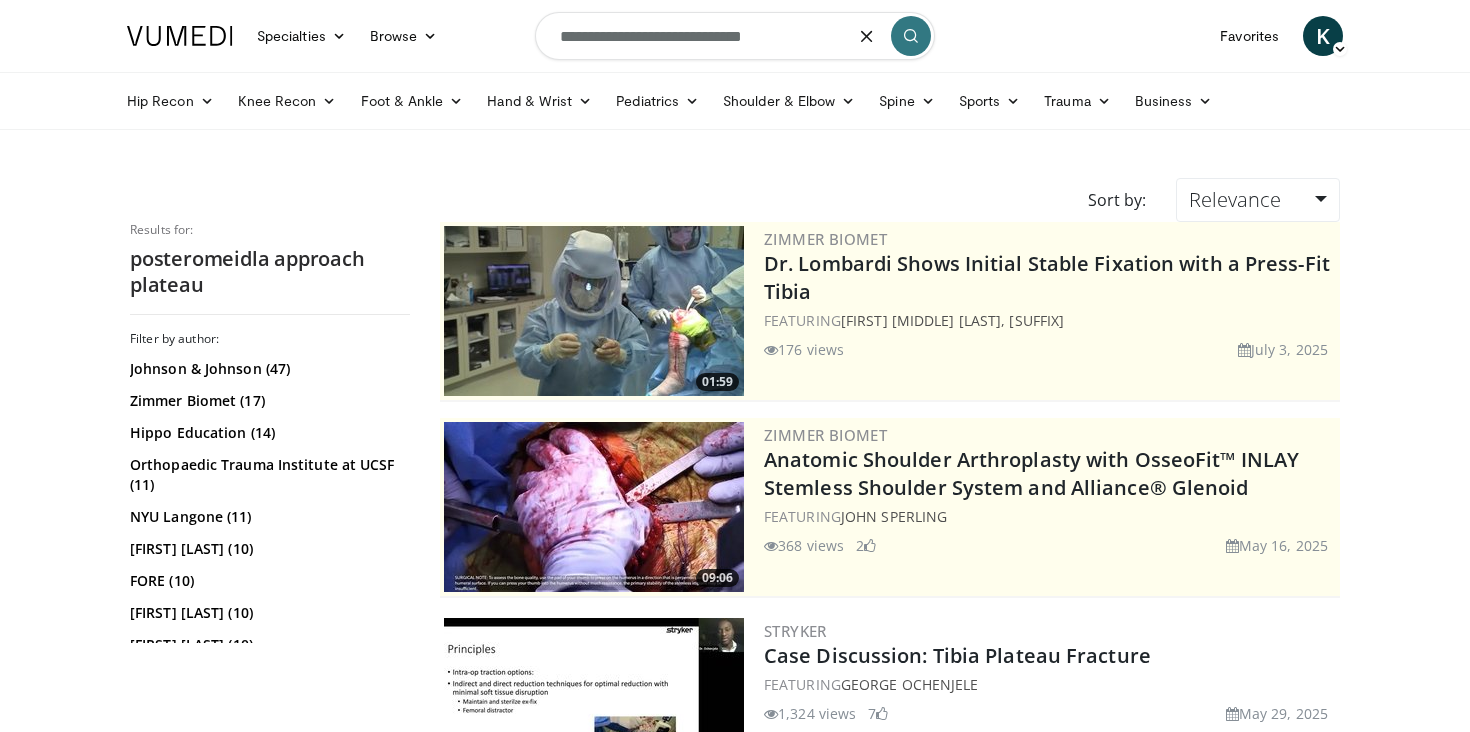 click on "**********" at bounding box center [735, 36] 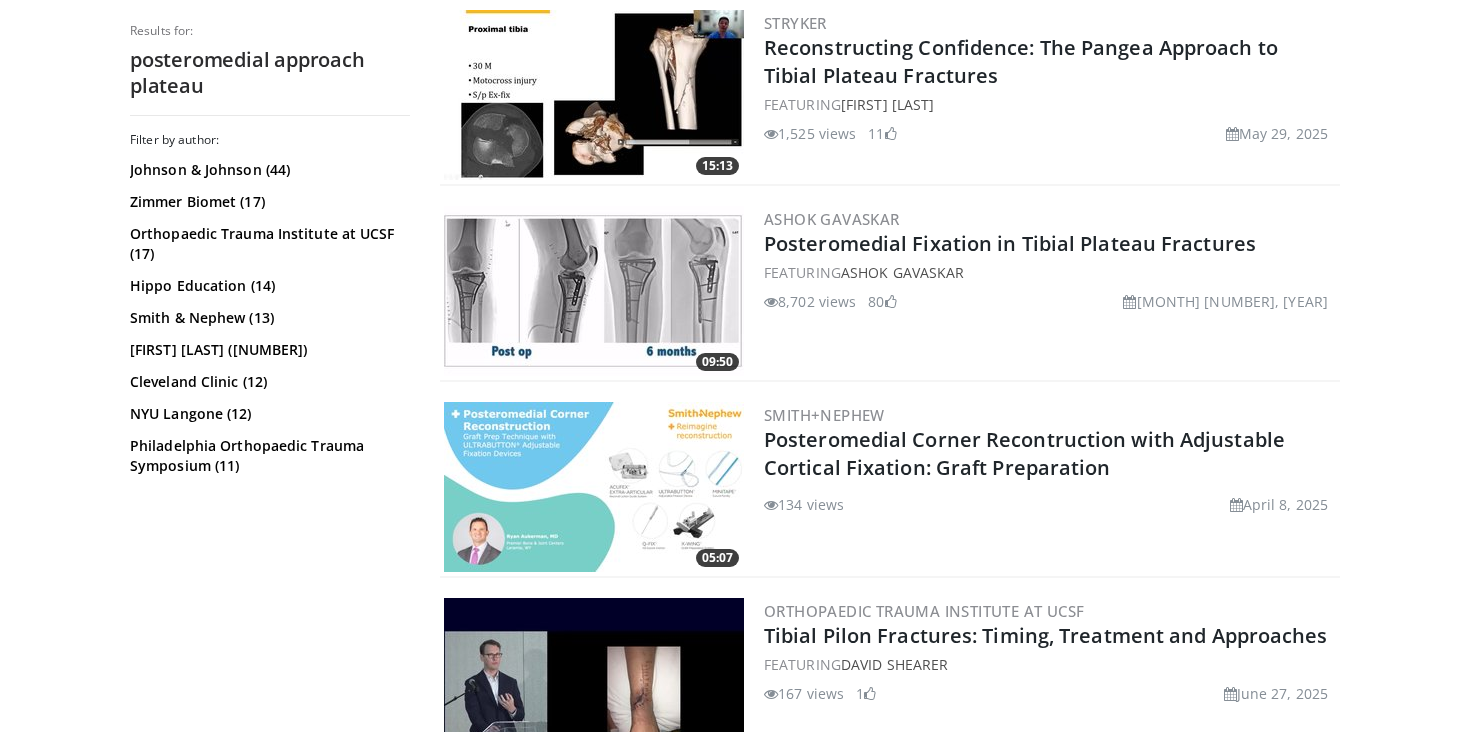 scroll, scrollTop: 1422, scrollLeft: 0, axis: vertical 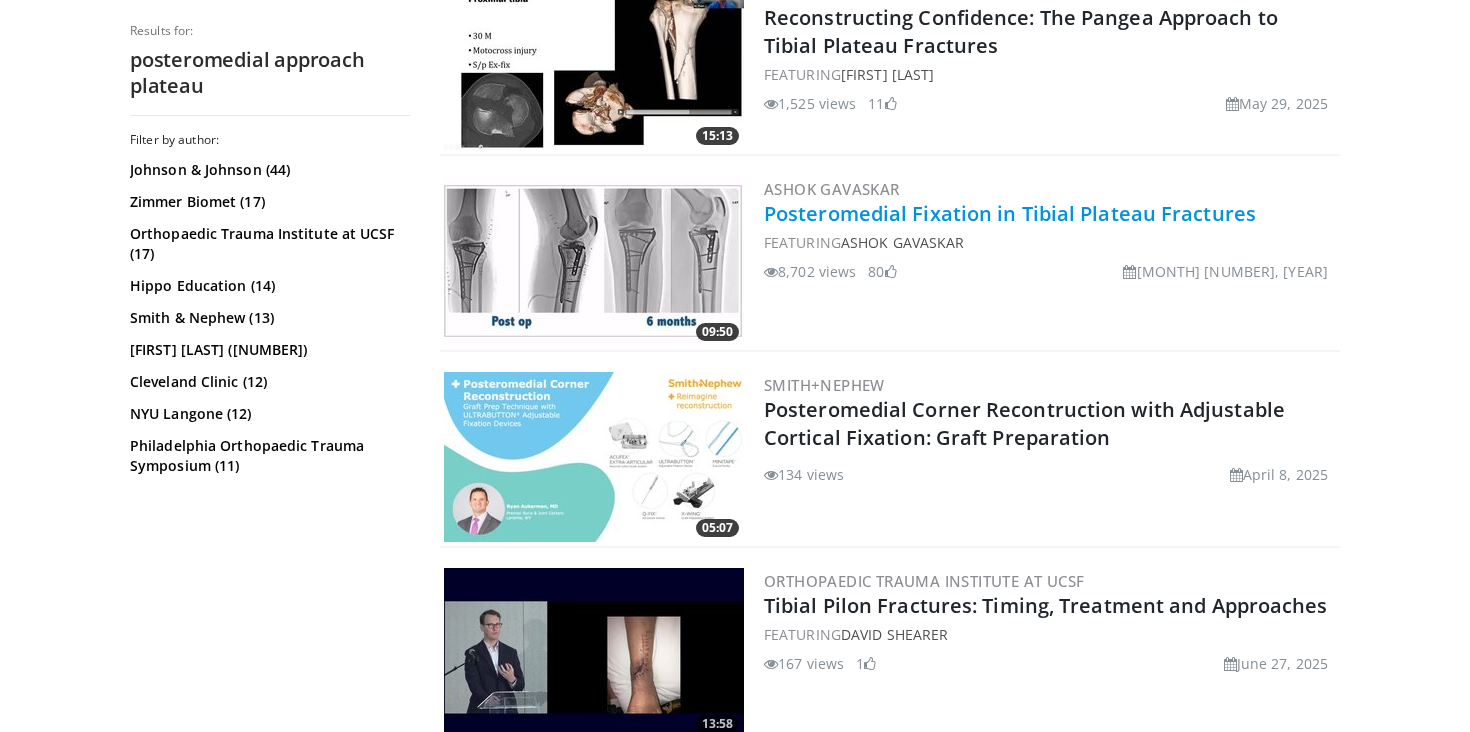 click on "Posteromedial Fixation in Tibial Plateau Fractures" at bounding box center [1010, 213] 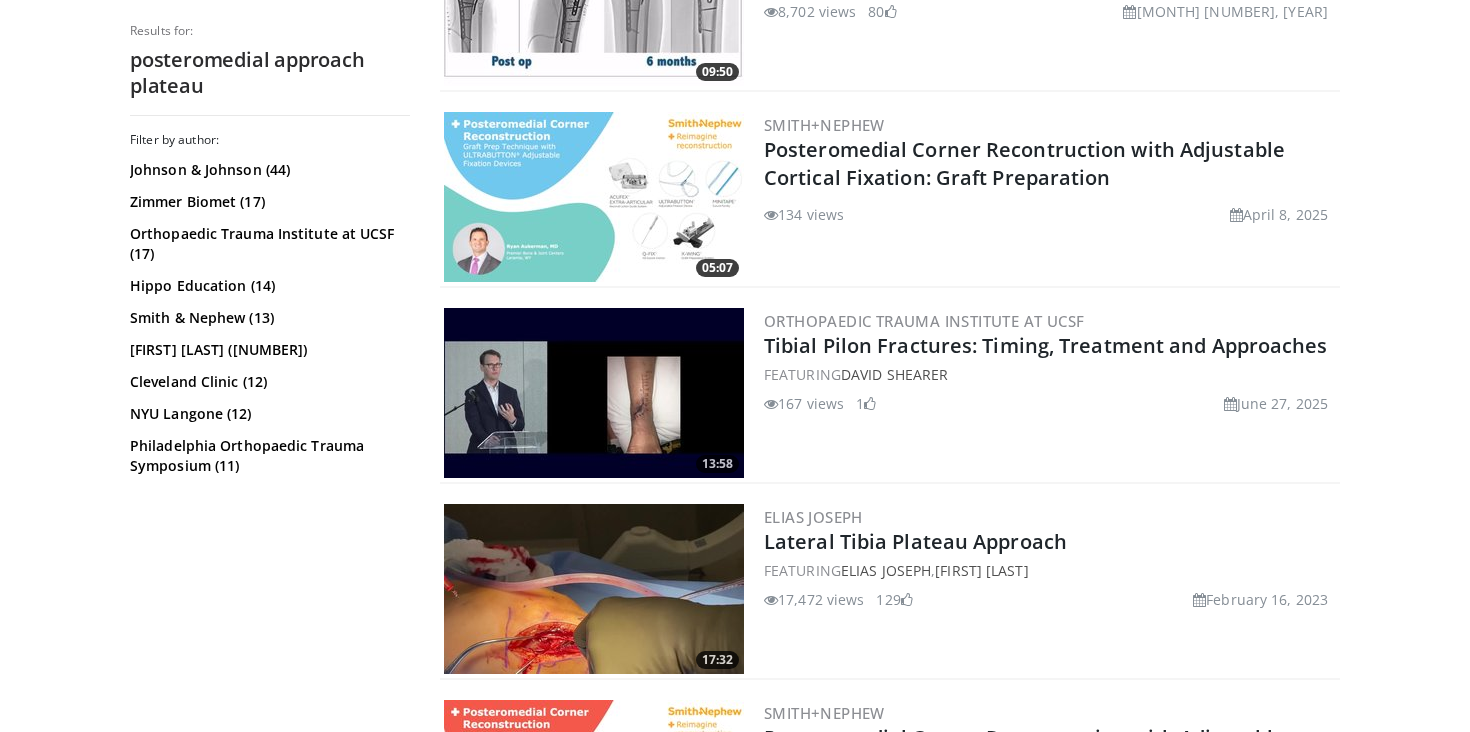 scroll, scrollTop: 1784, scrollLeft: 0, axis: vertical 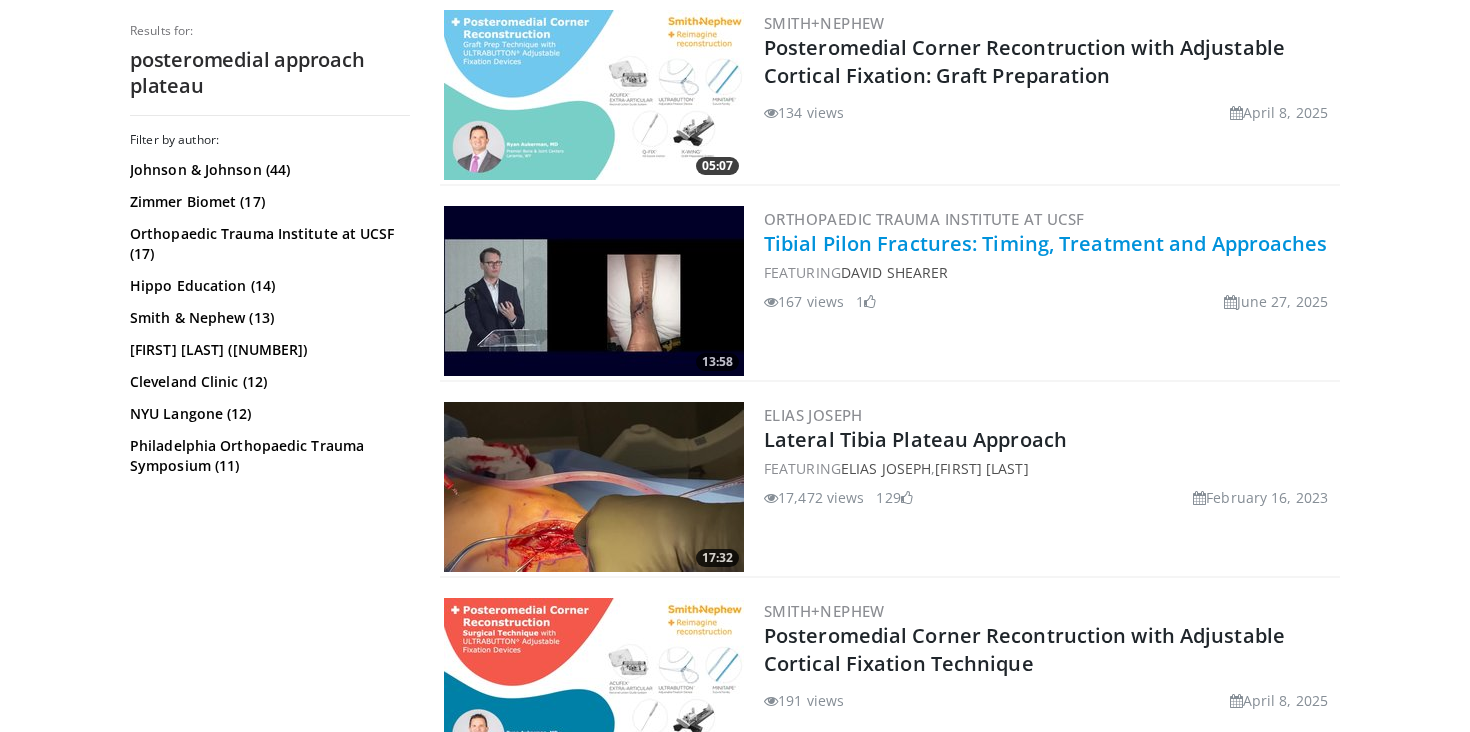 click on "Tibial Pilon Fractures: Timing, Treatment and Approaches" at bounding box center [1046, 243] 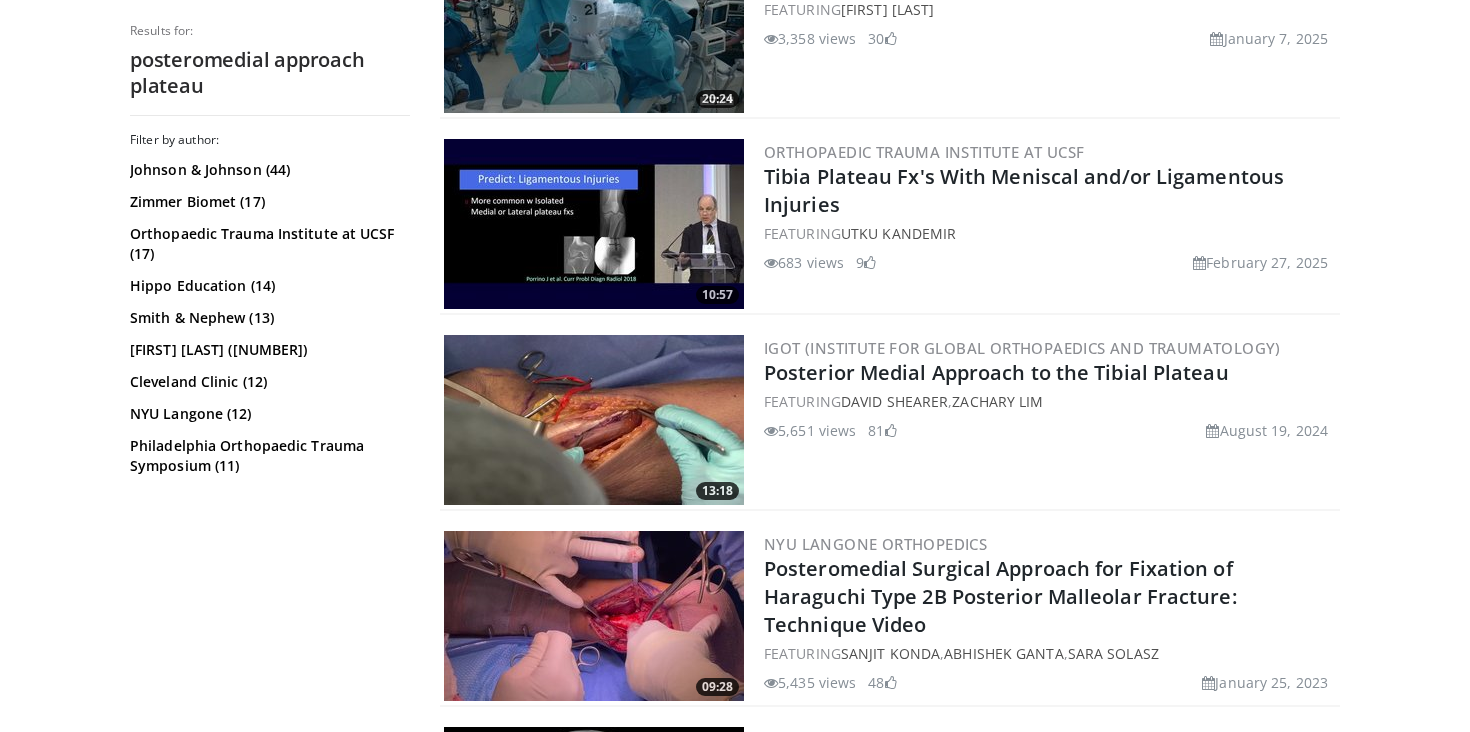 scroll, scrollTop: 3030, scrollLeft: 0, axis: vertical 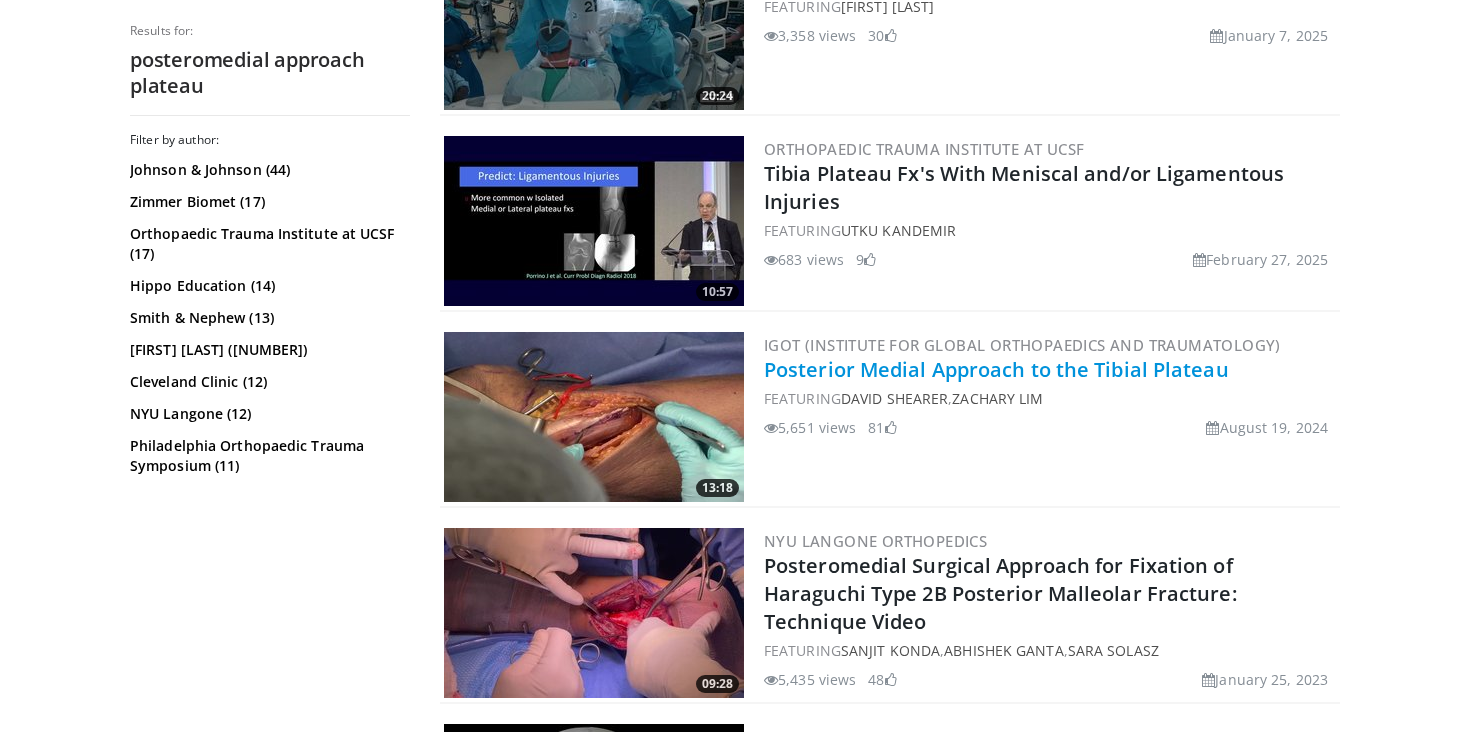 click on "Posterior Medial Approach to the Tibial Plateau" at bounding box center [996, 369] 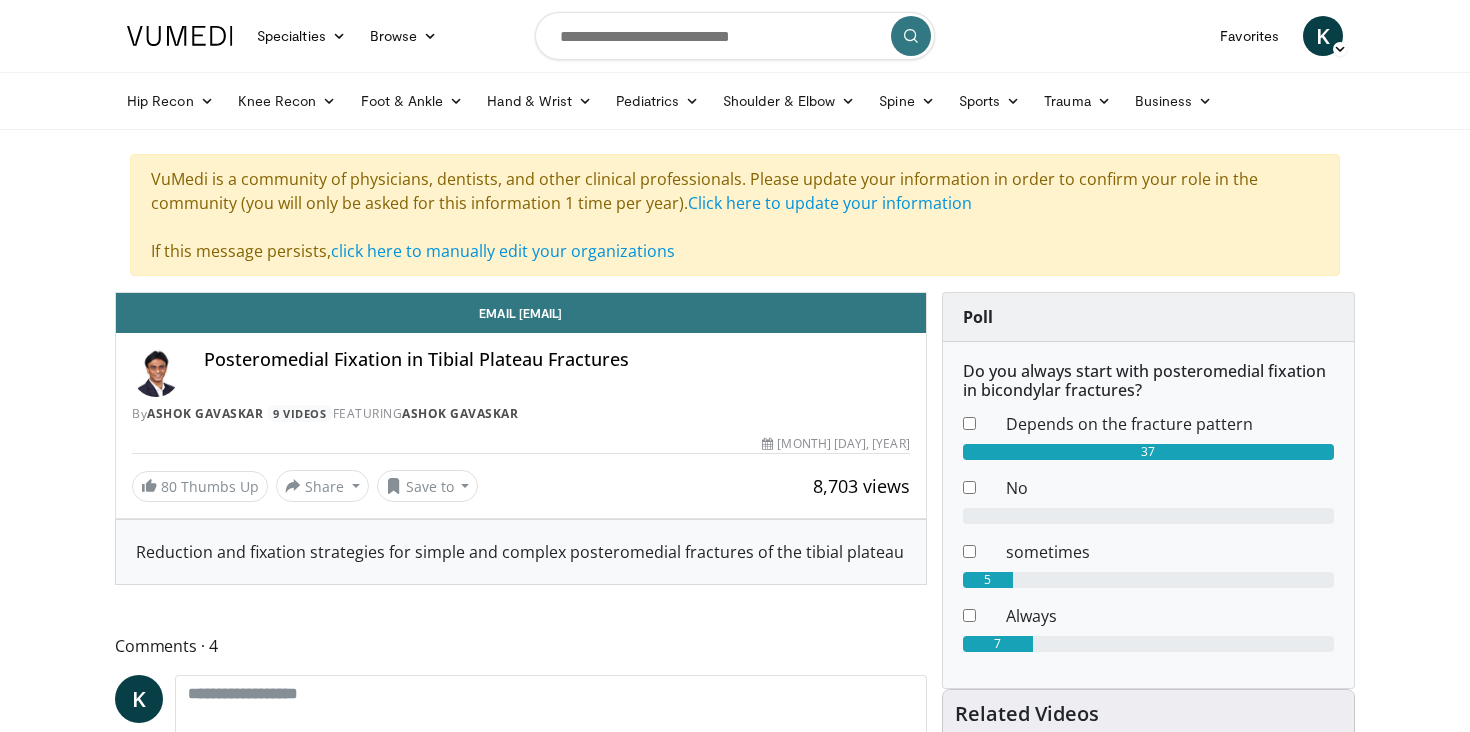 scroll, scrollTop: 0, scrollLeft: 0, axis: both 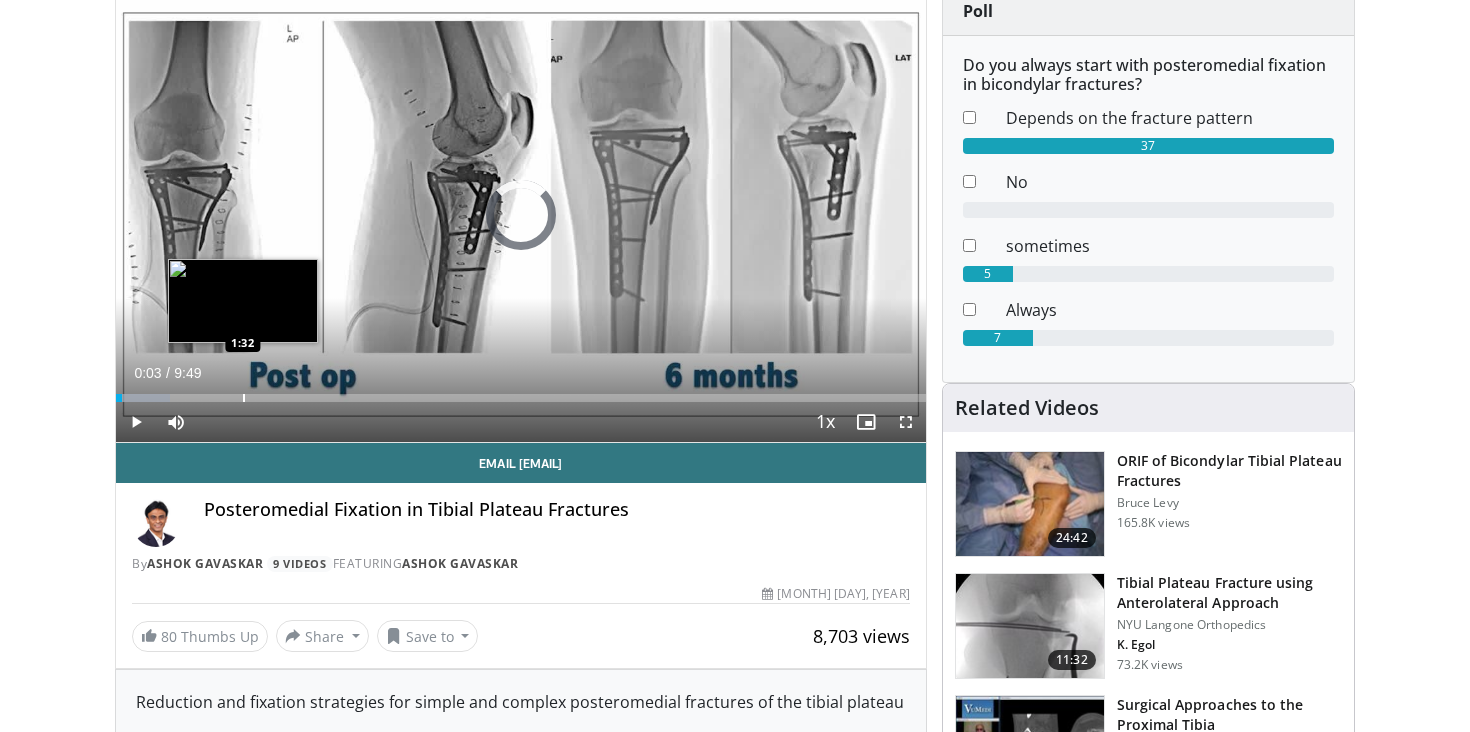 click at bounding box center [244, 398] 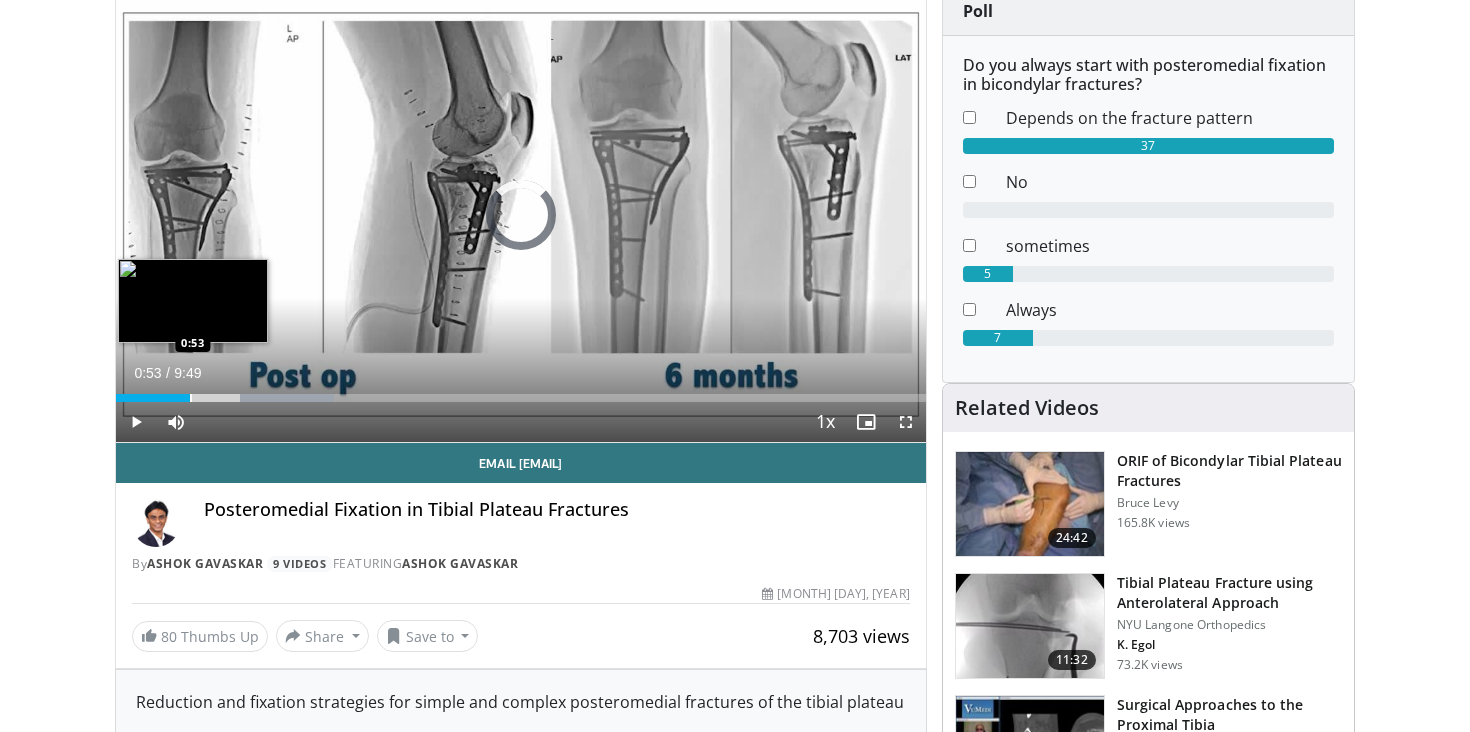 click on "Loaded :  26.92% 1:34 0:53" at bounding box center [521, 392] 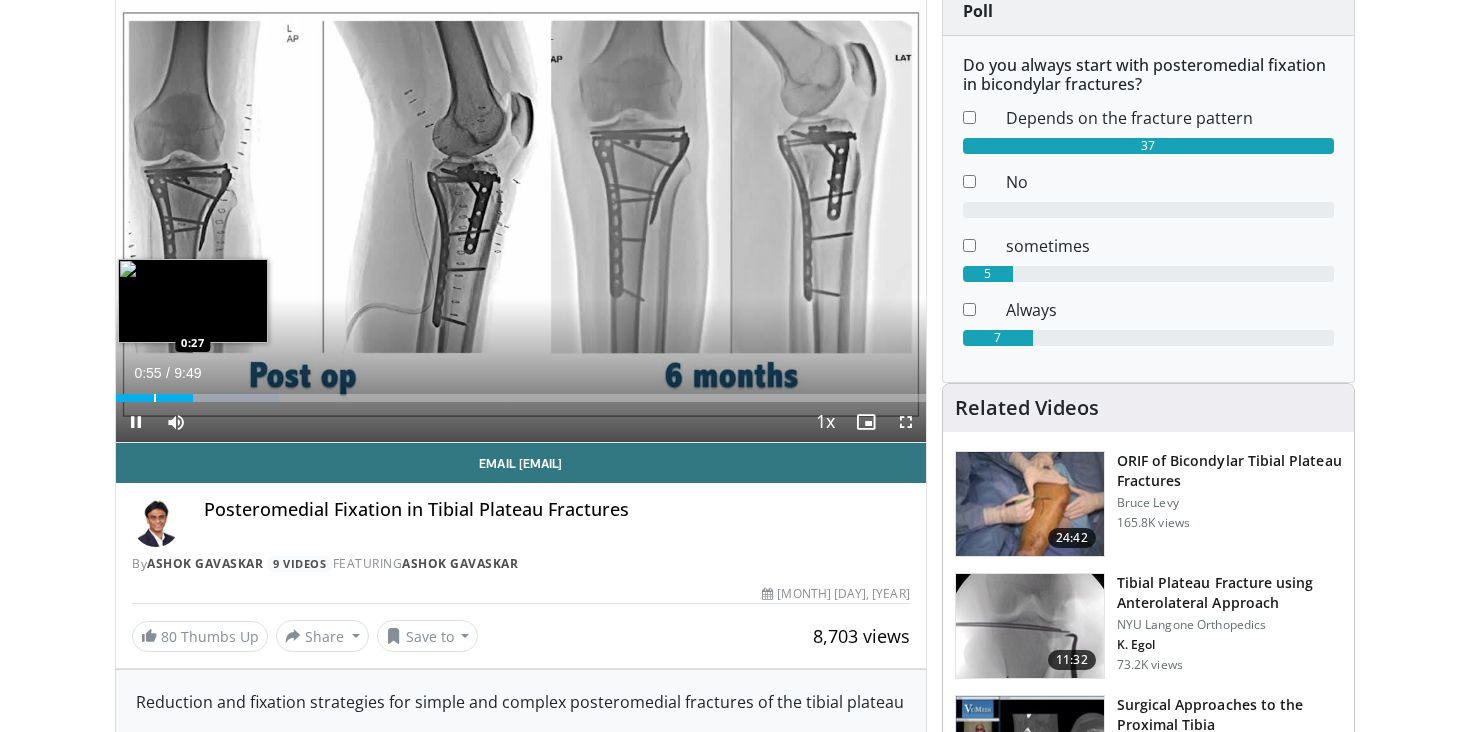 click at bounding box center [155, 398] 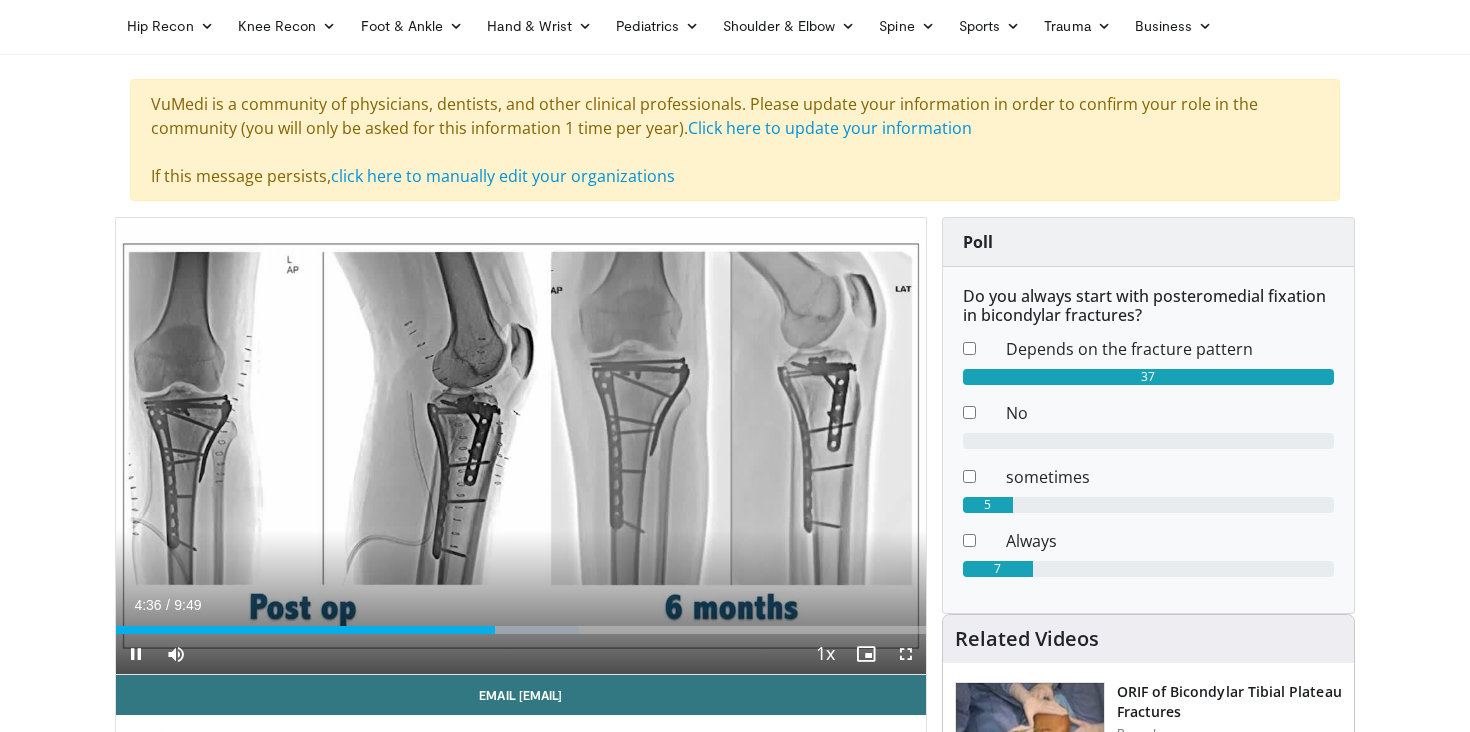 scroll, scrollTop: 82, scrollLeft: 0, axis: vertical 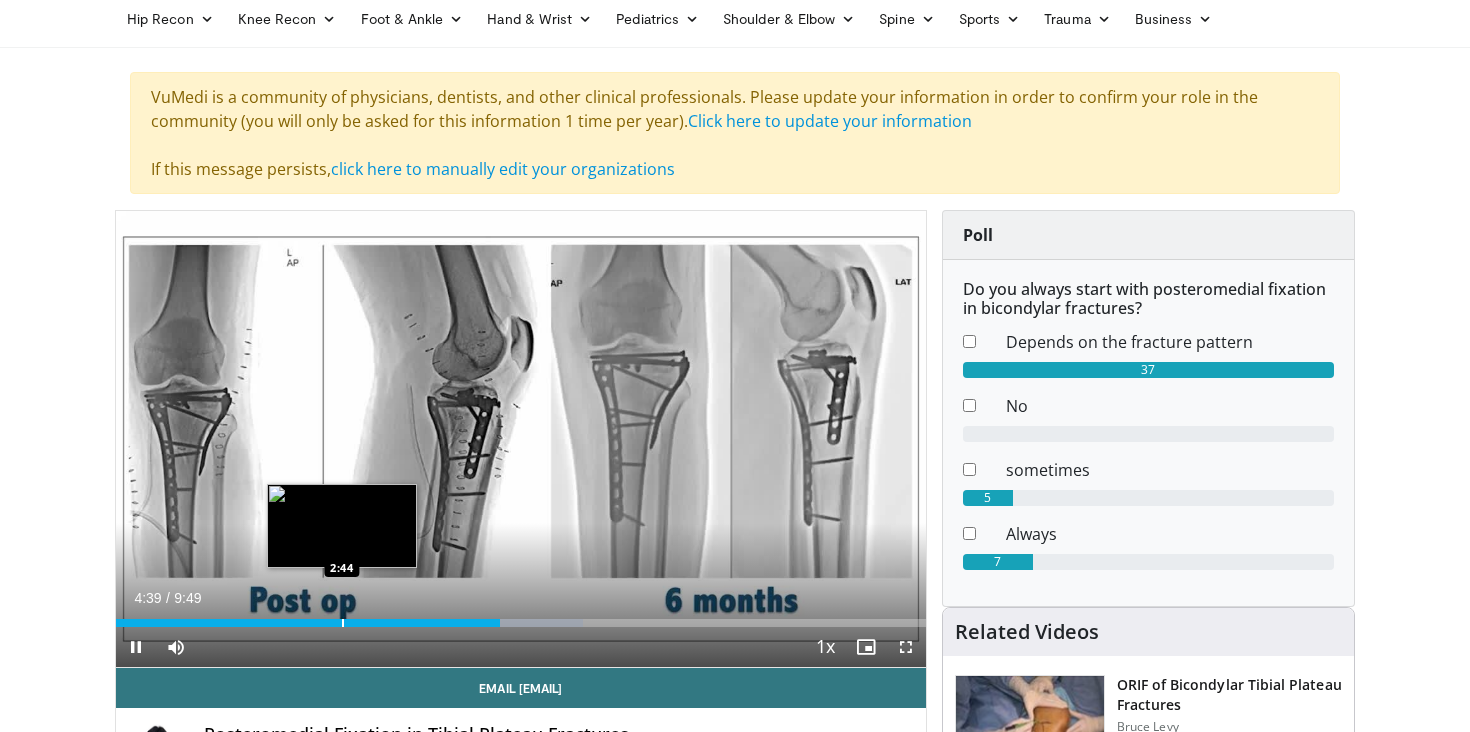 click at bounding box center (343, 623) 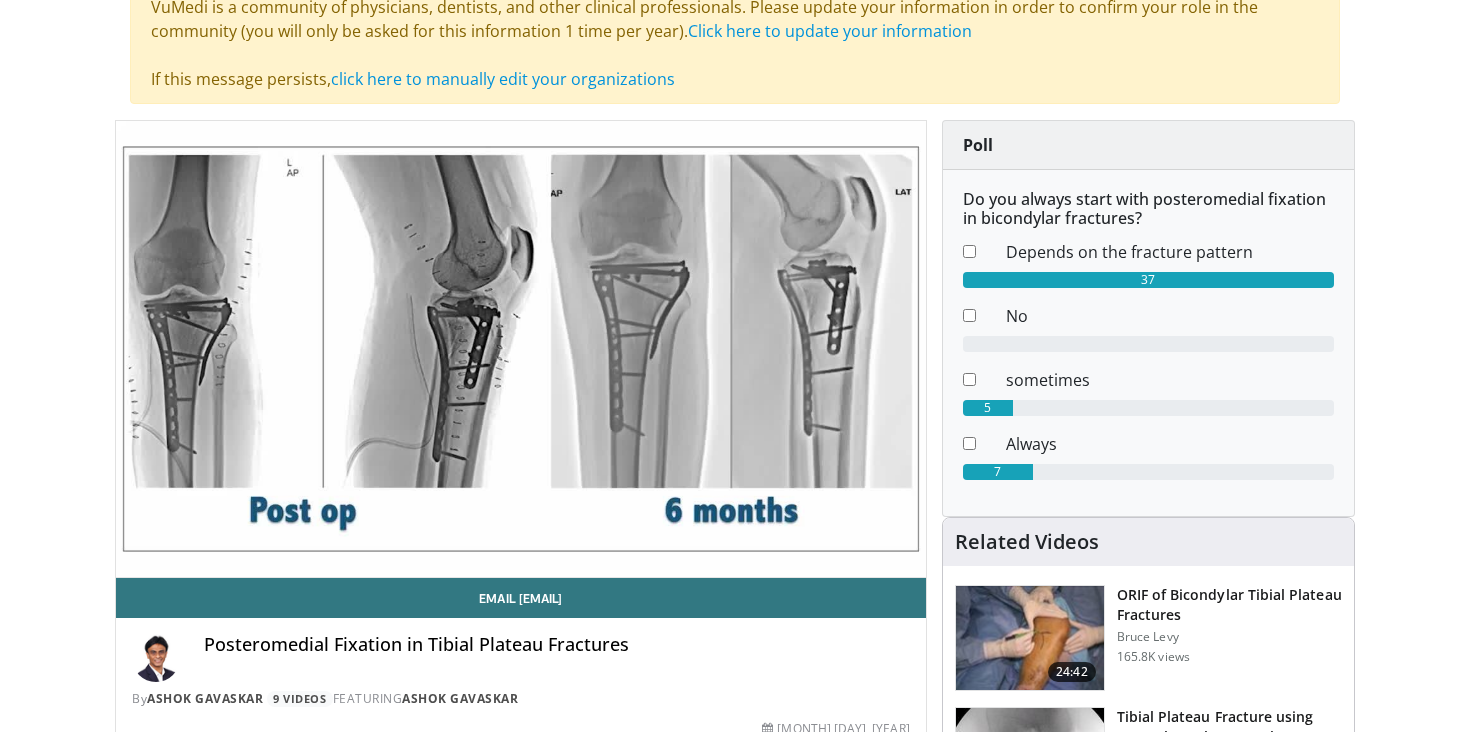 scroll, scrollTop: 177, scrollLeft: 0, axis: vertical 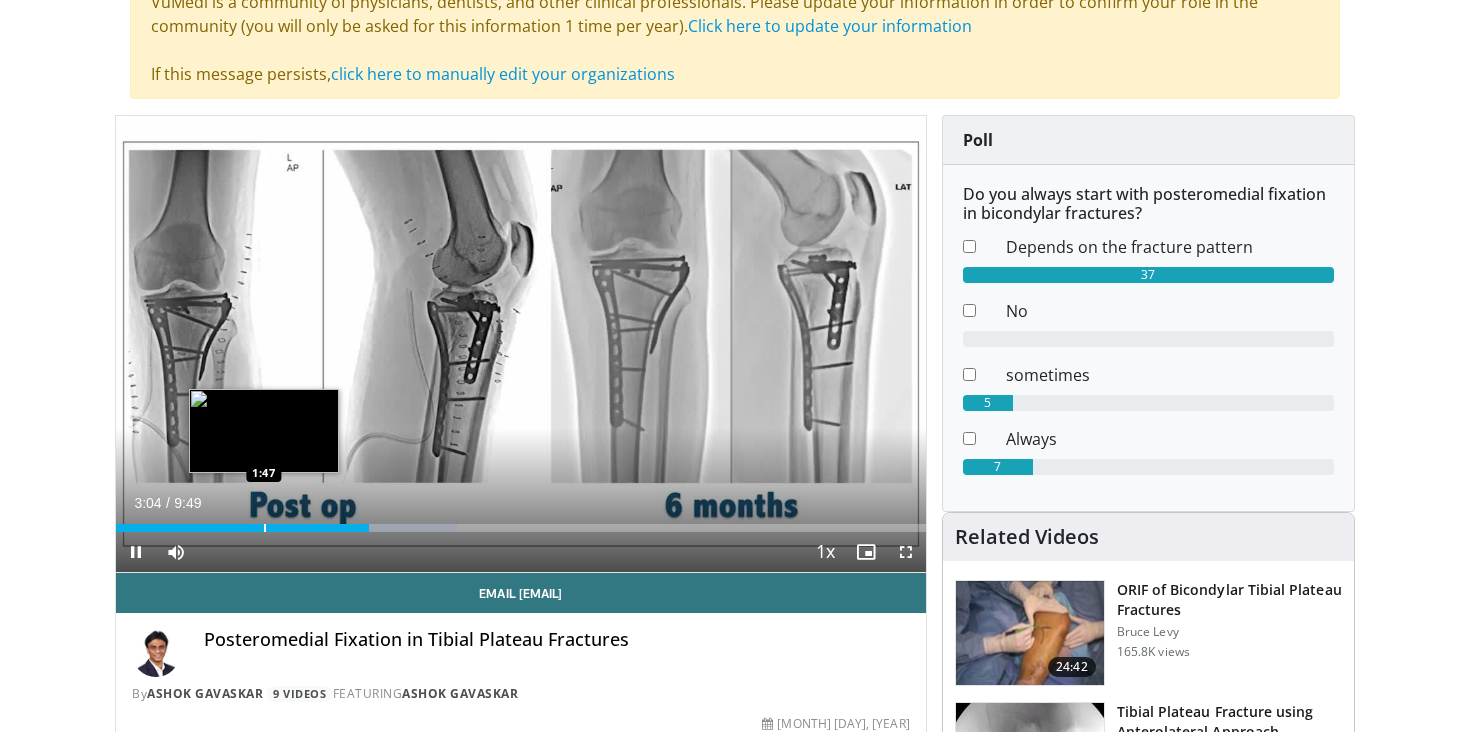 click at bounding box center [265, 528] 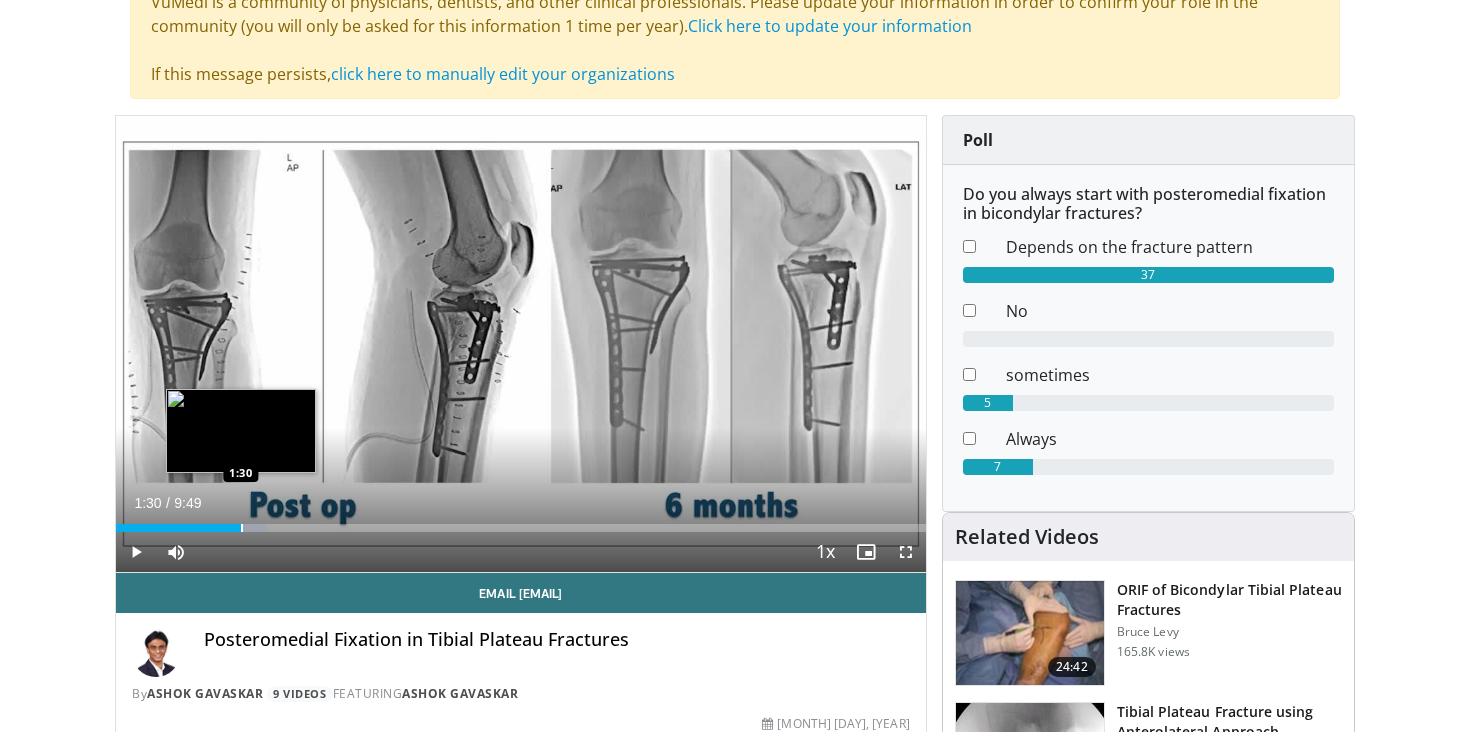 click at bounding box center [242, 528] 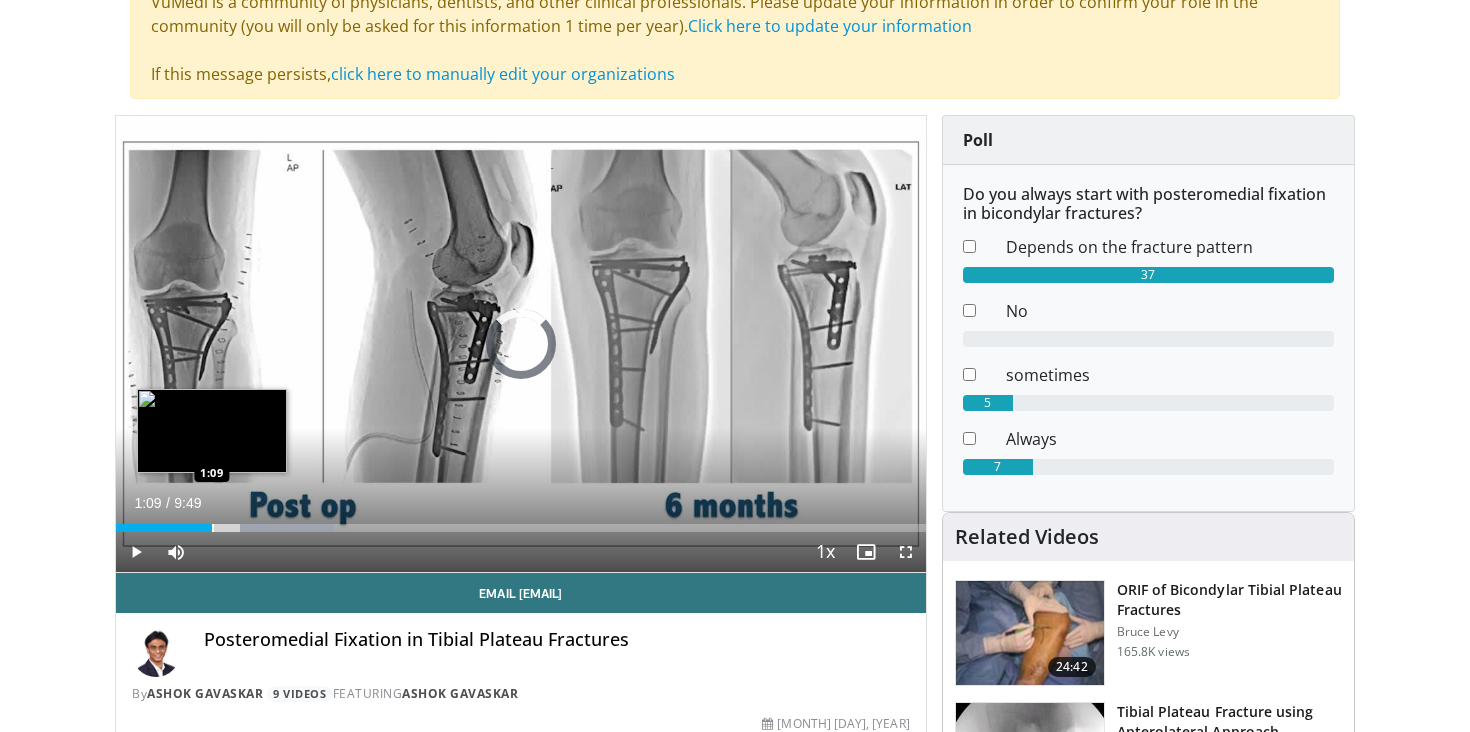 click at bounding box center [213, 528] 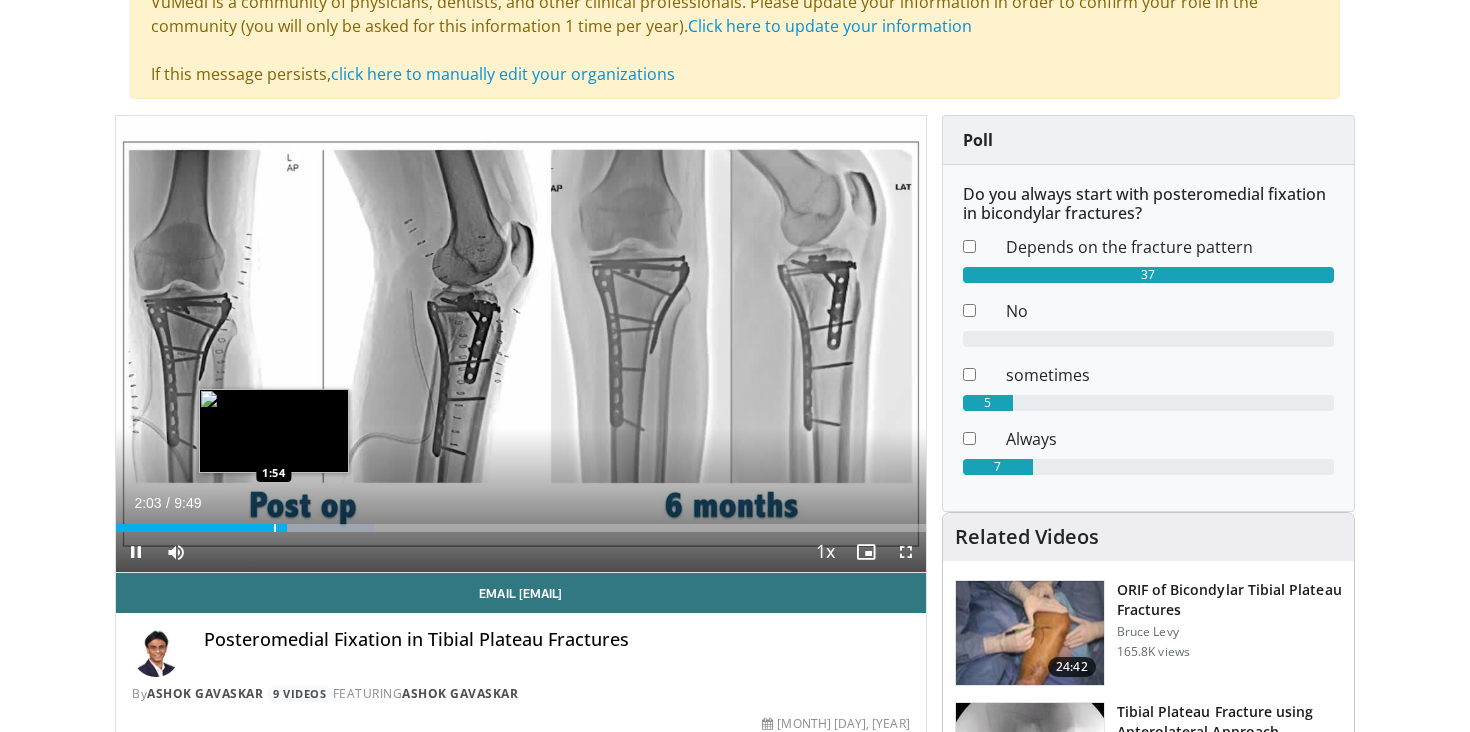 click at bounding box center (275, 528) 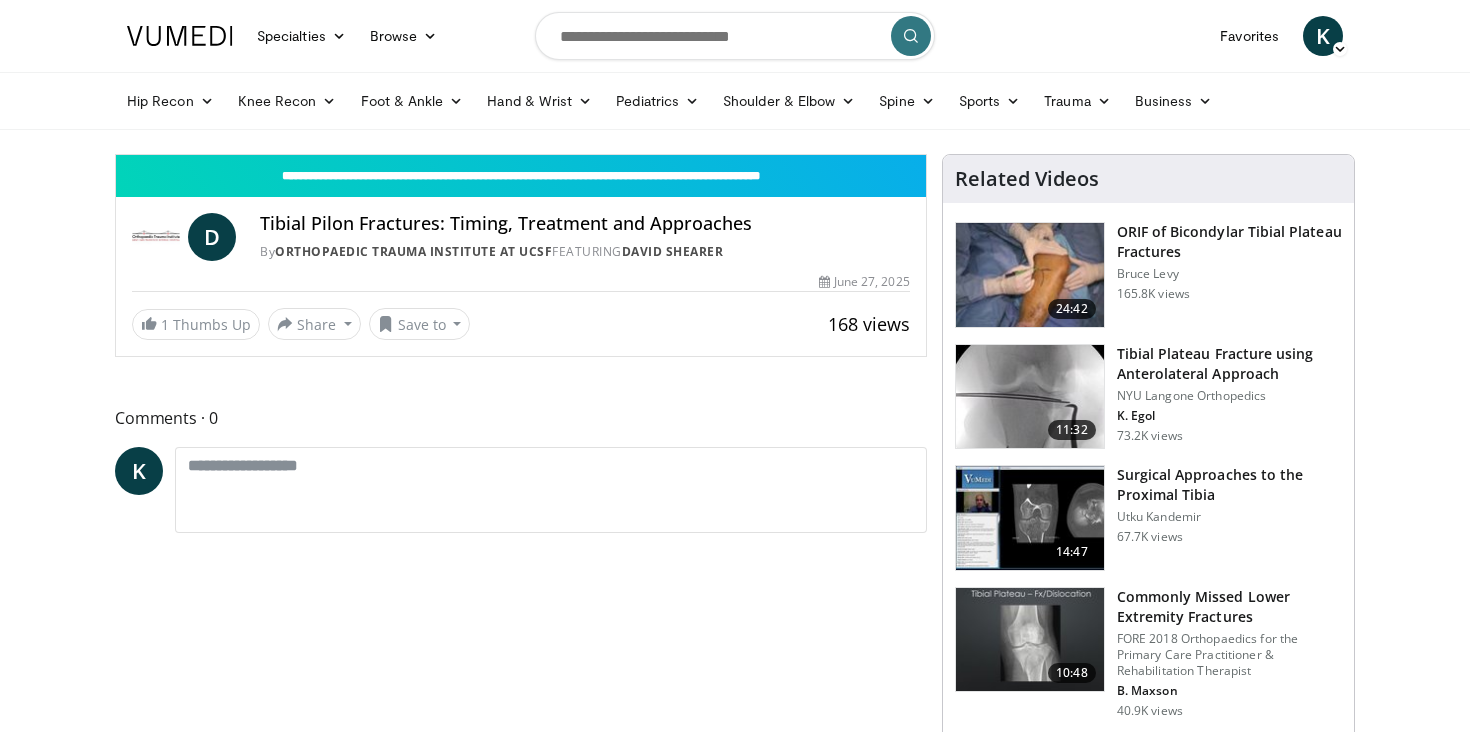 scroll, scrollTop: 0, scrollLeft: 0, axis: both 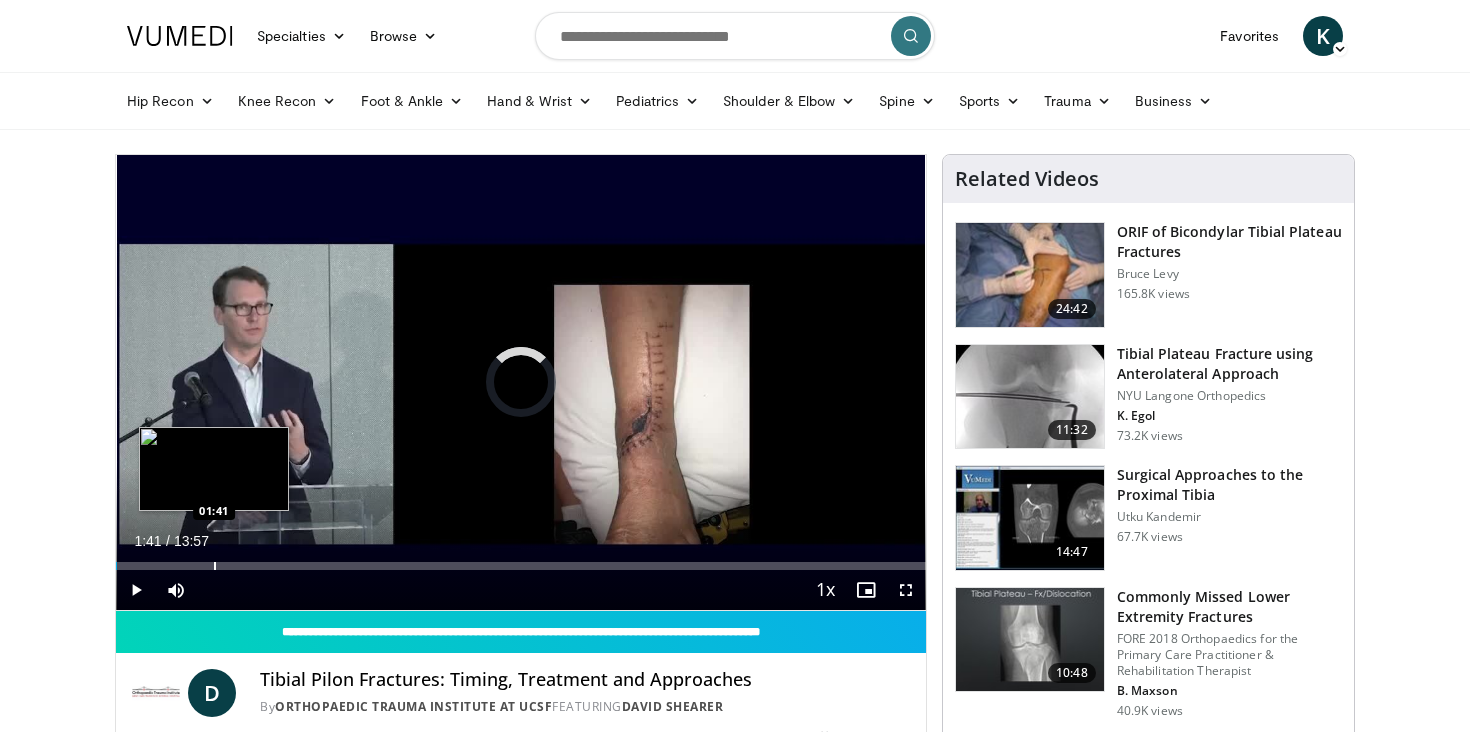 click at bounding box center (215, 566) 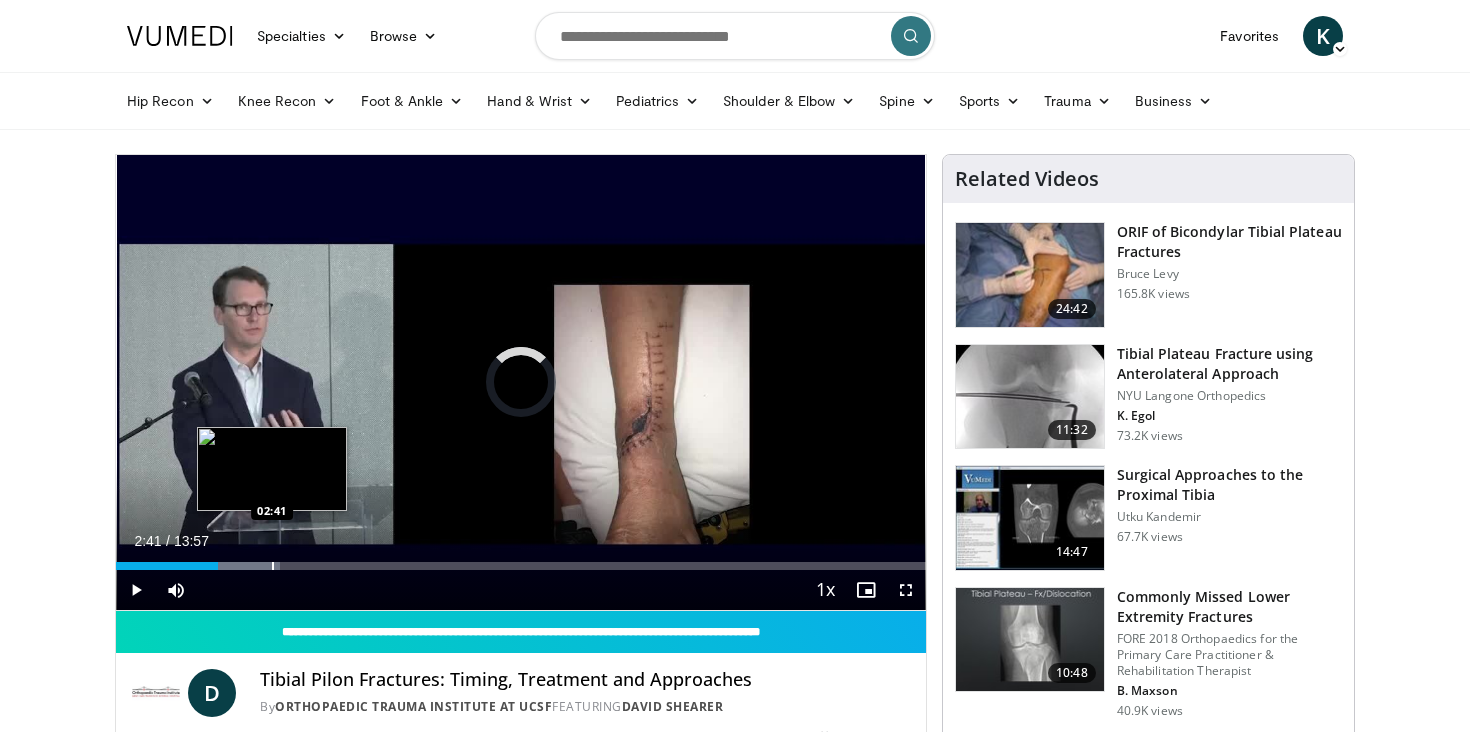 click on "Loaded :  20.25% [TIME] [TIME]" at bounding box center (521, 566) 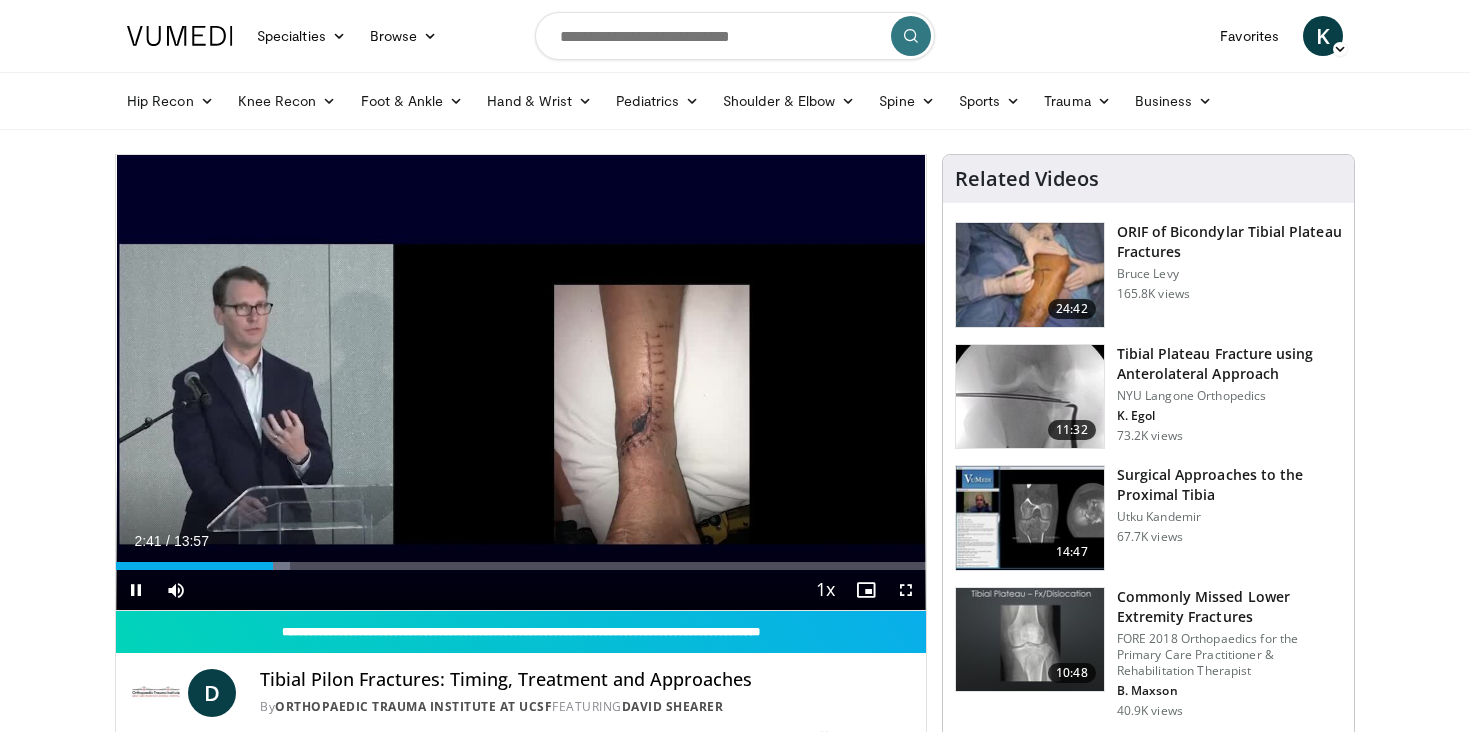 click on "Current Time  [TIME] / Duration  [TIME] Pause Skip Backward Skip Forward Mute Loaded :  21.49% [TIME] [TIME] Stream Type  LIVE Seek to live, currently behind live LIVE   1x Playback Rate 0.5x 0.75x 1x , selected 1.25x 1.5x 1.75x 2x Chapters Chapters Descriptions descriptions off , selected Captions captions settings , opens captions settings dialog captions off , selected Audio Track en (Main) , selected Fullscreen Enable picture-in-picture mode" at bounding box center (521, 590) 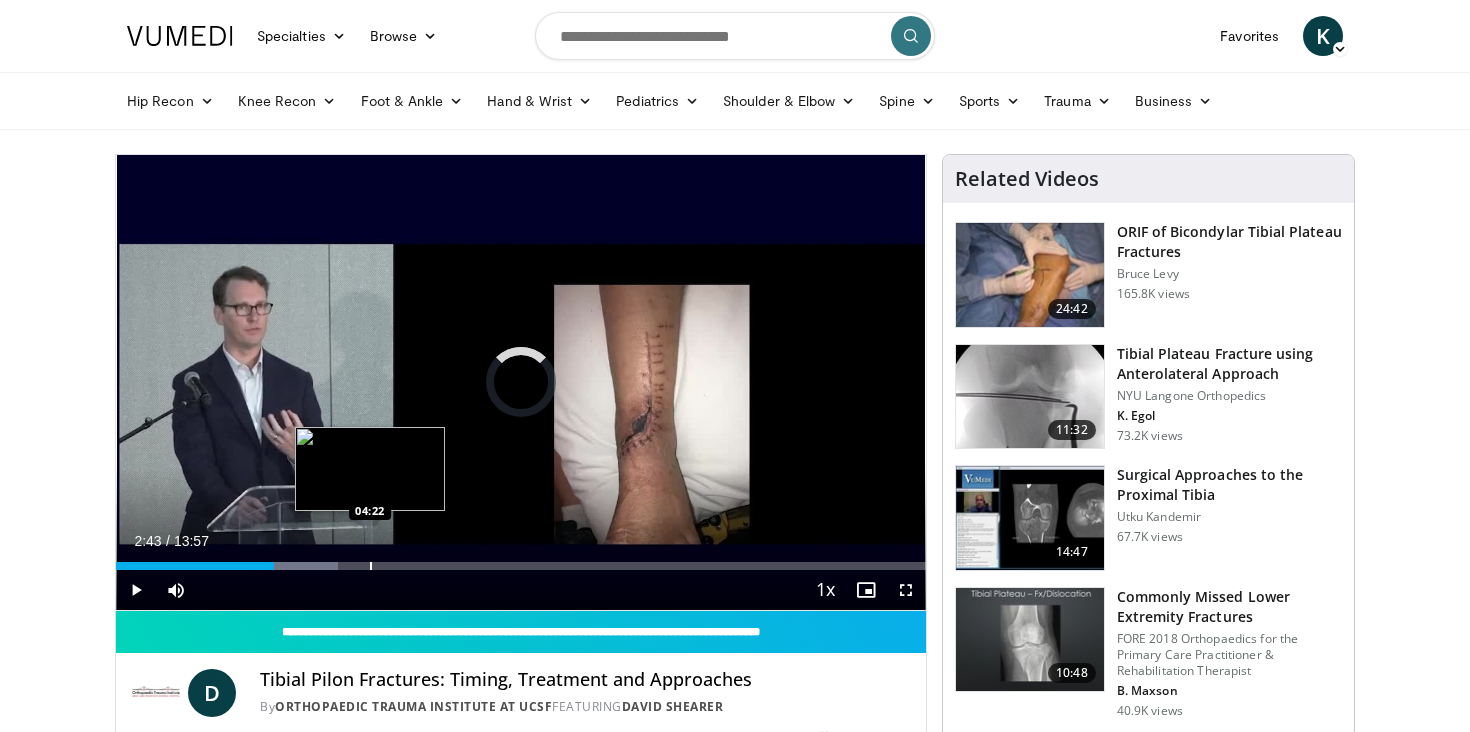 click at bounding box center (371, 566) 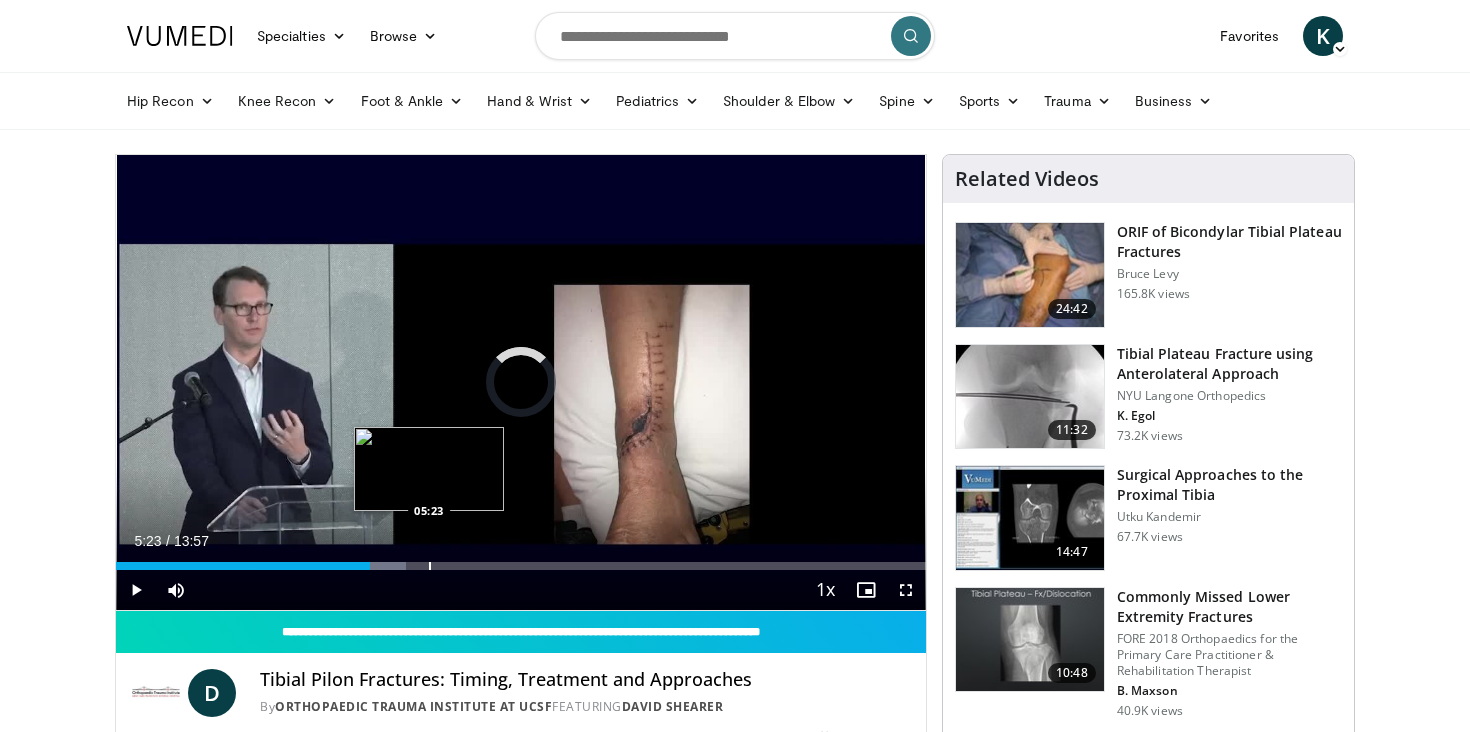 click at bounding box center [430, 566] 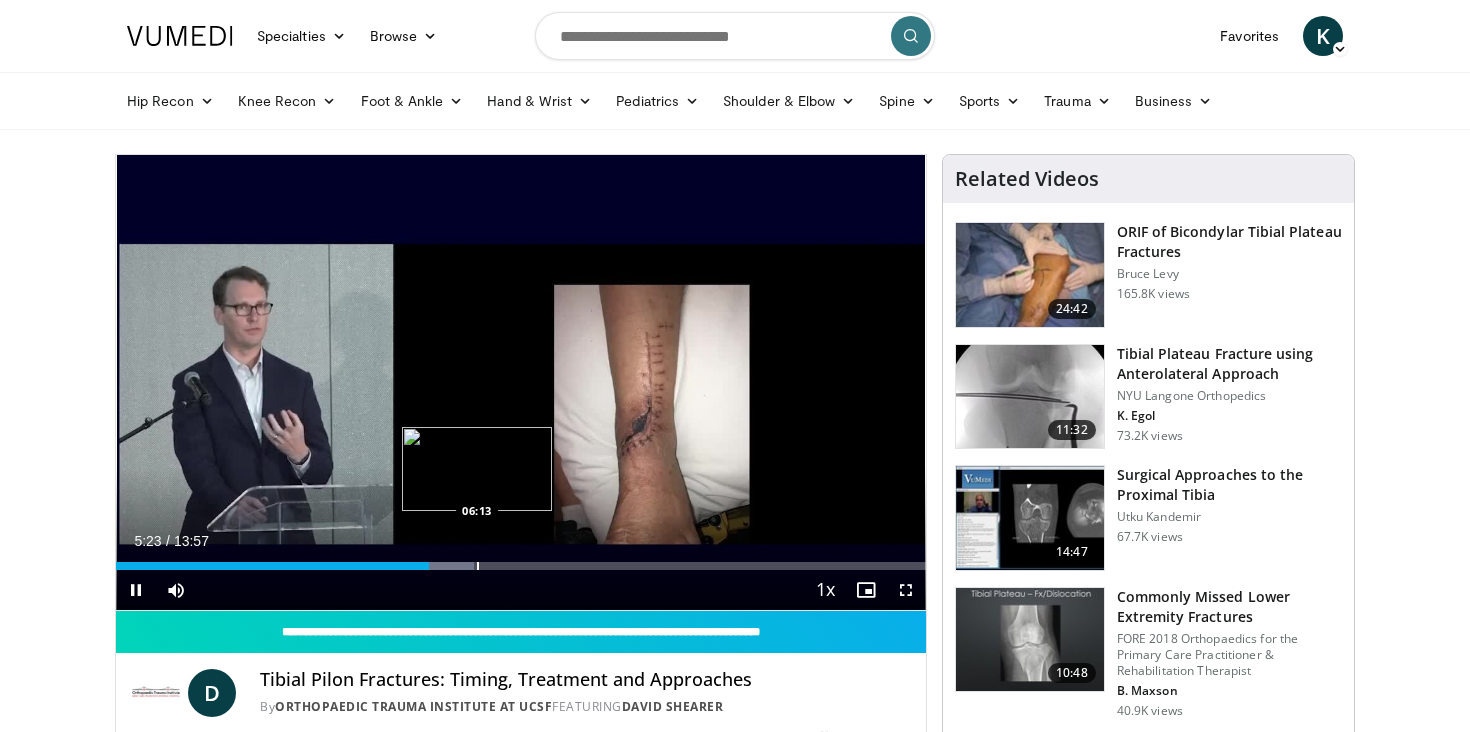 click at bounding box center [478, 566] 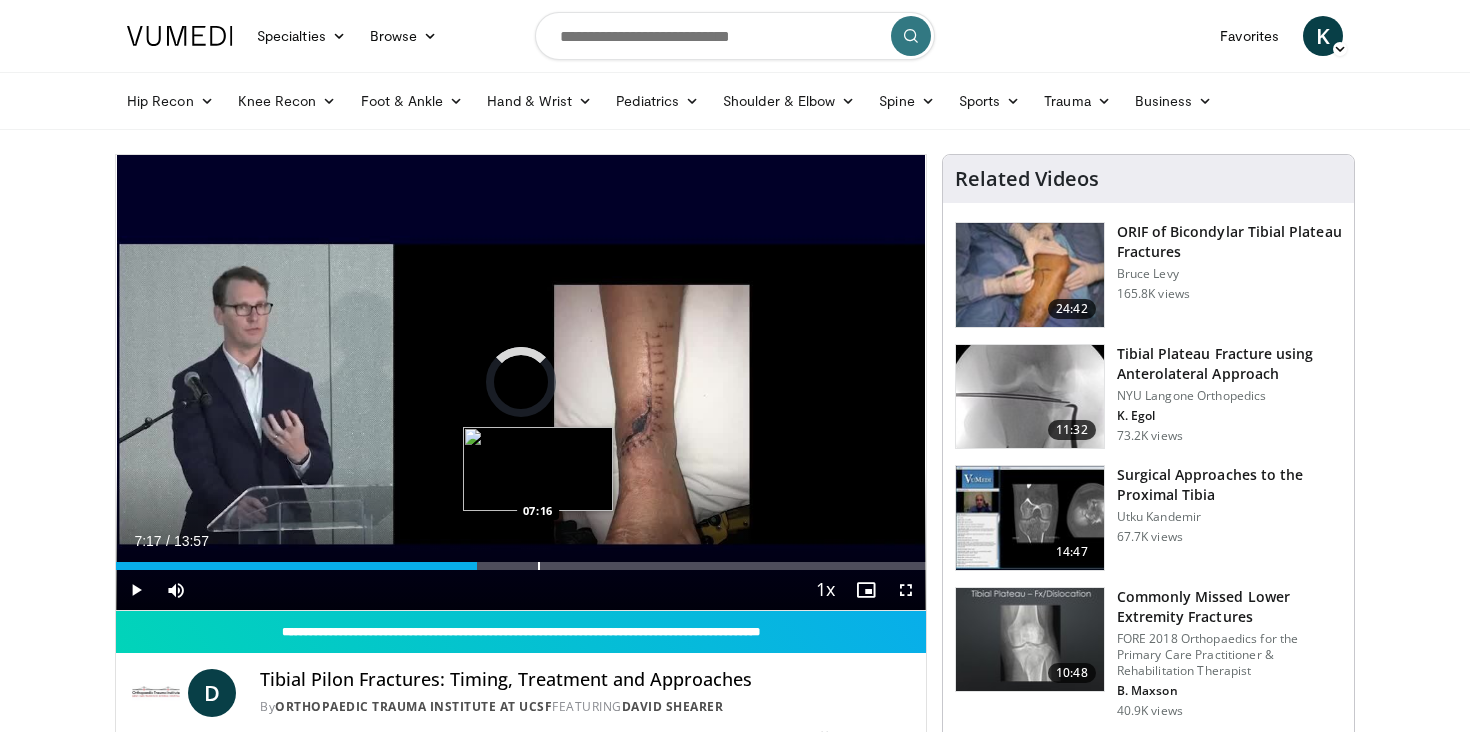 click at bounding box center [539, 566] 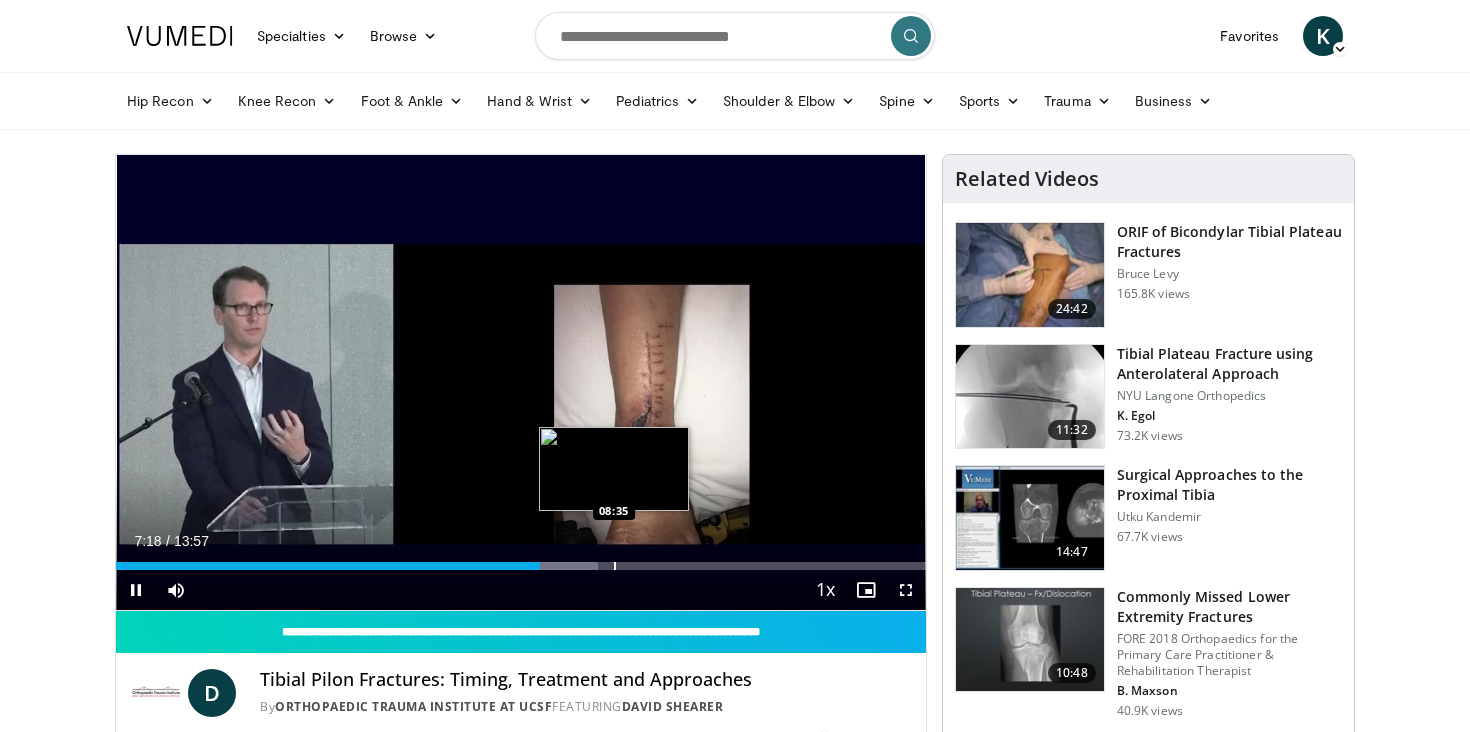 click at bounding box center (615, 566) 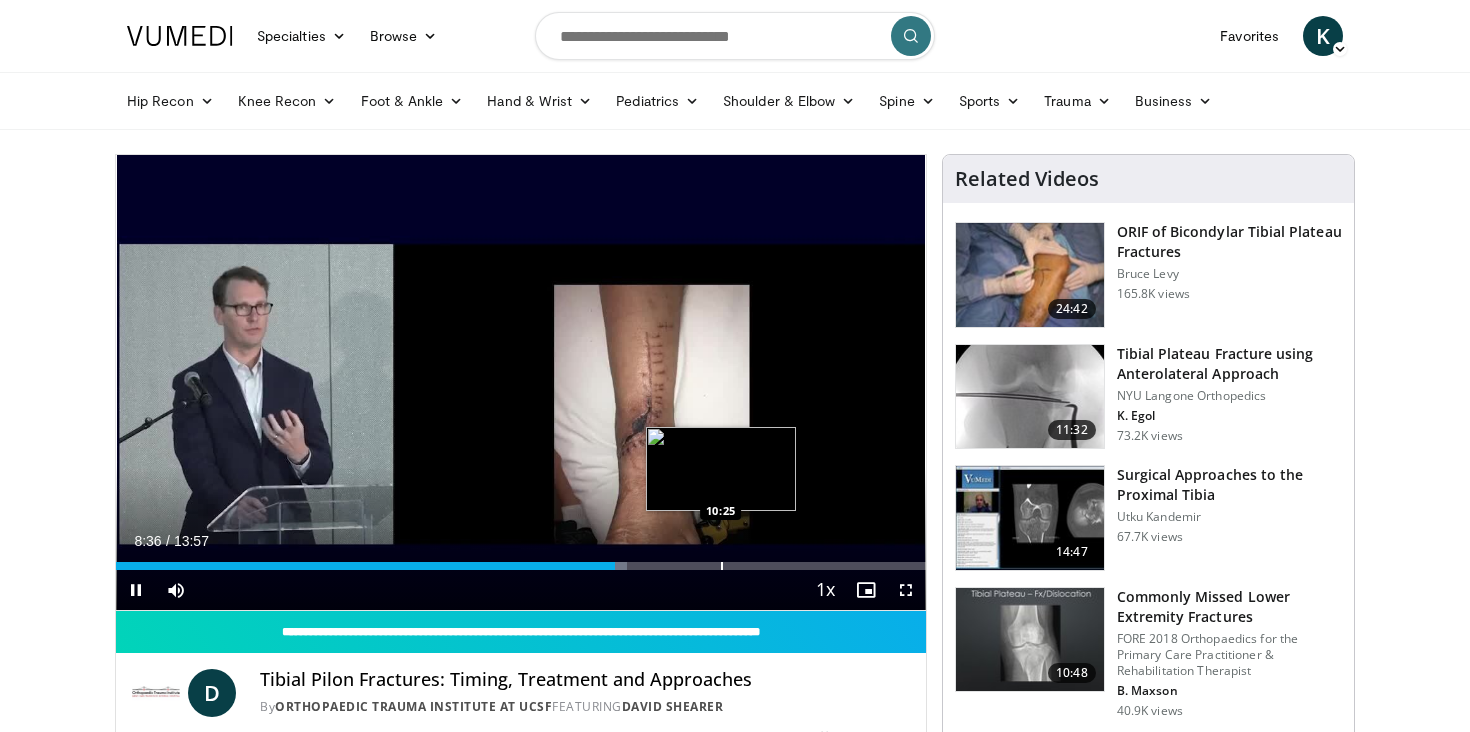 click on "Loaded :  63.16% 08:36 10:25" at bounding box center (521, 560) 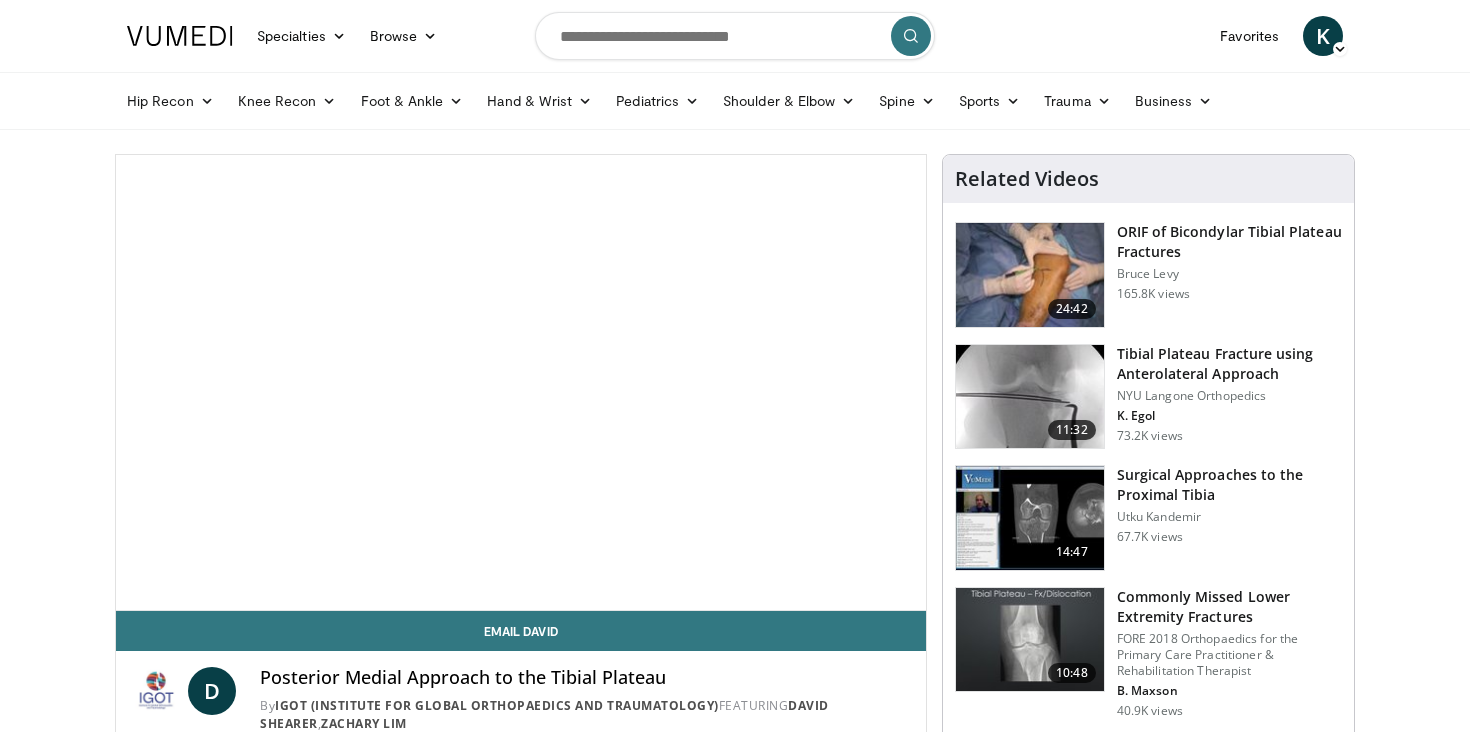 scroll, scrollTop: 0, scrollLeft: 0, axis: both 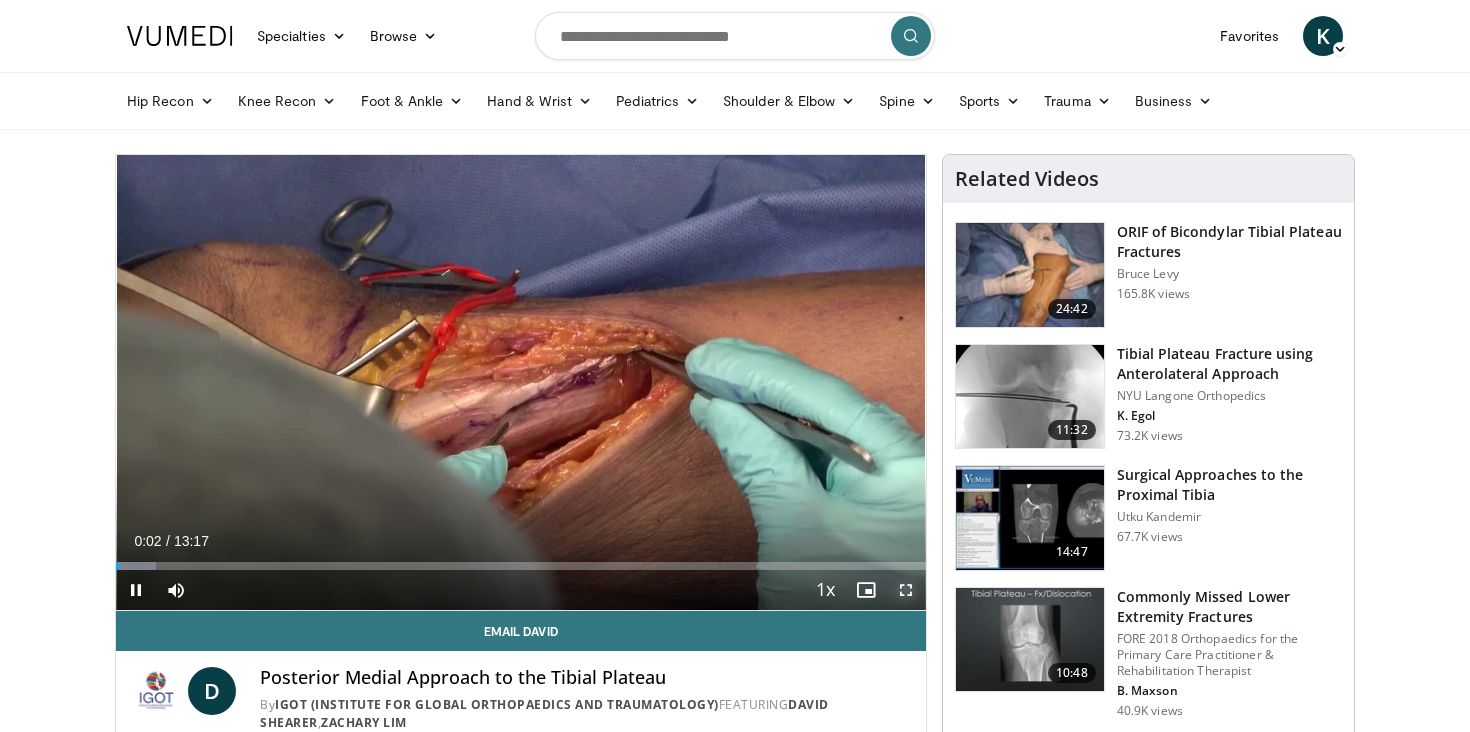 click at bounding box center (906, 590) 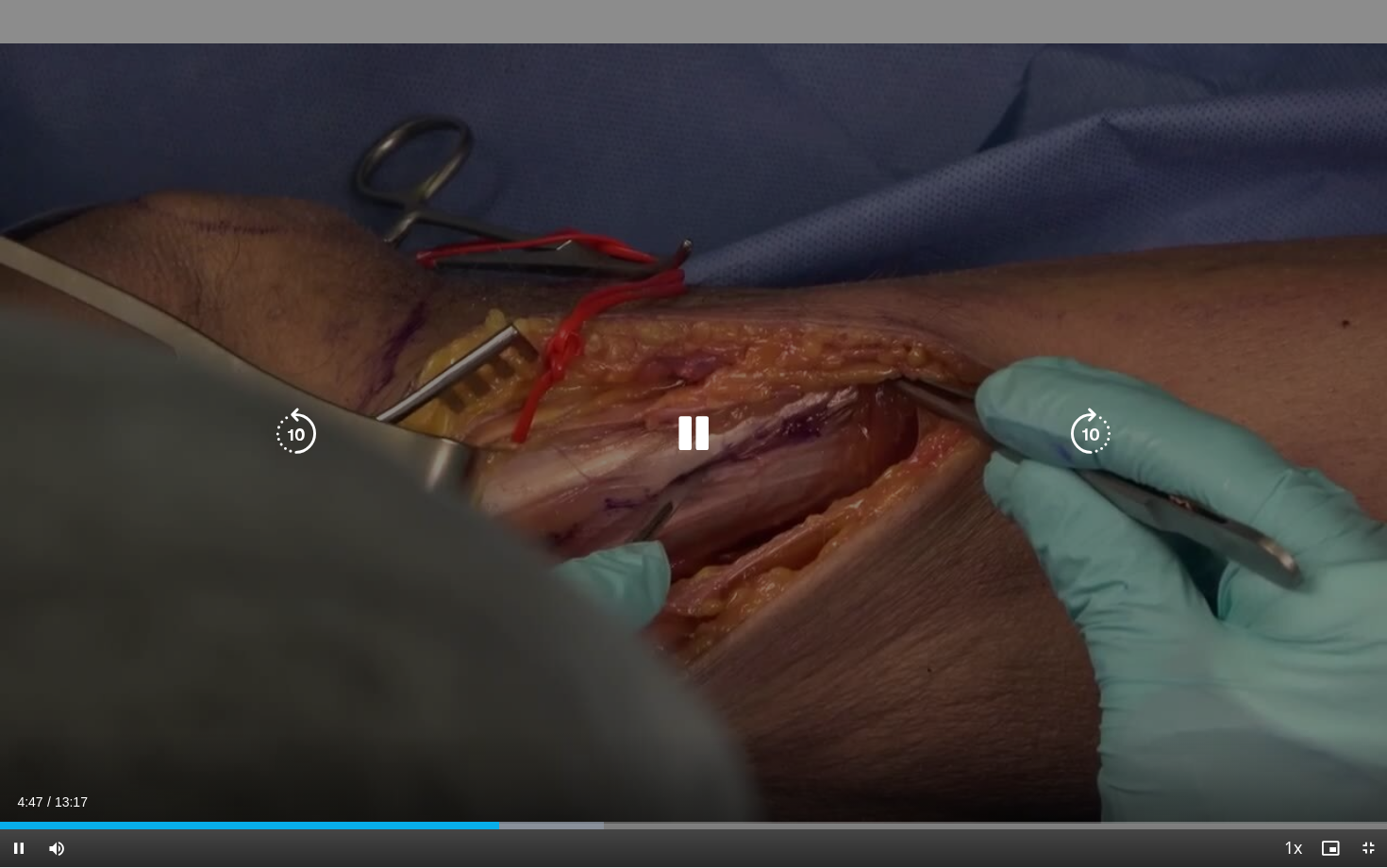 click at bounding box center [694, 434] 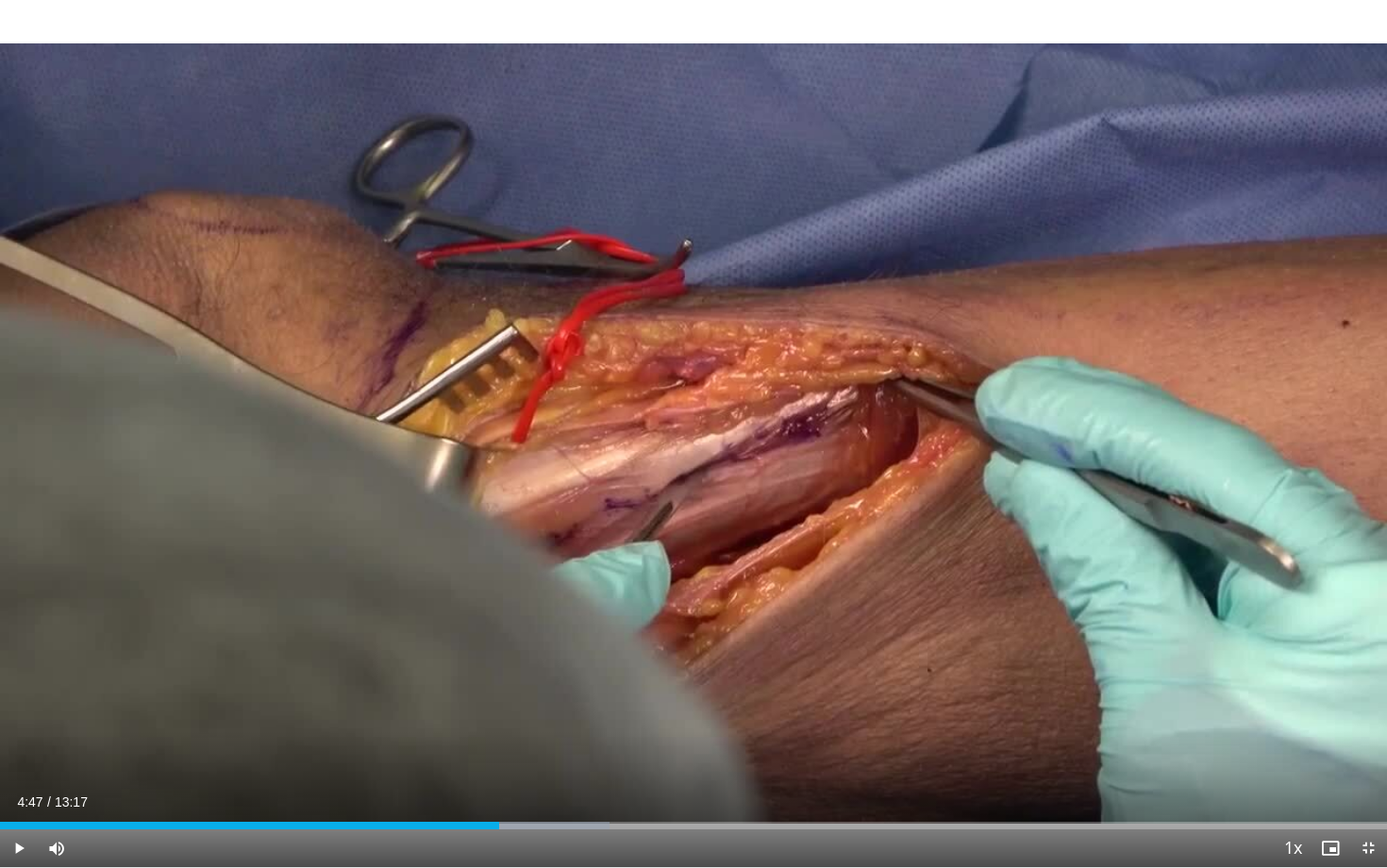 type 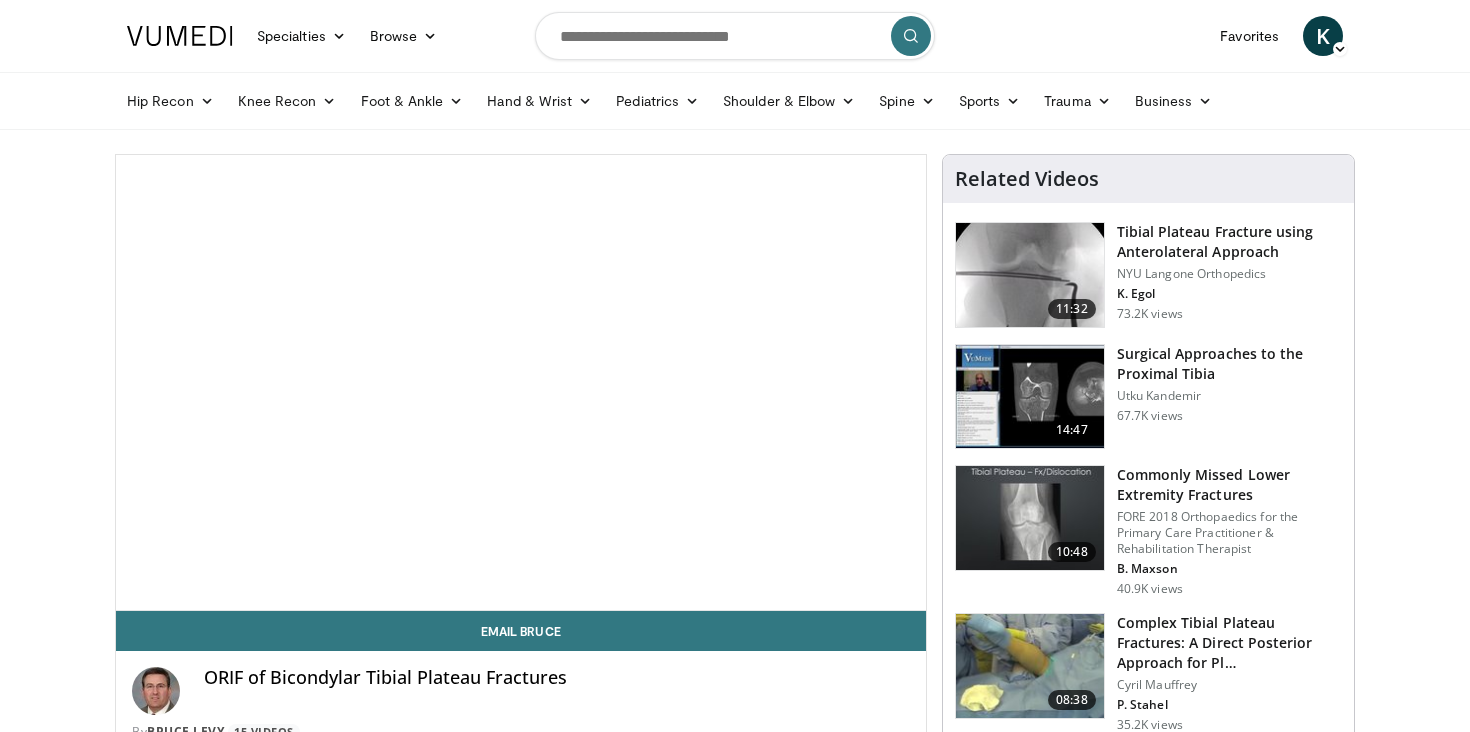 scroll, scrollTop: 0, scrollLeft: 0, axis: both 